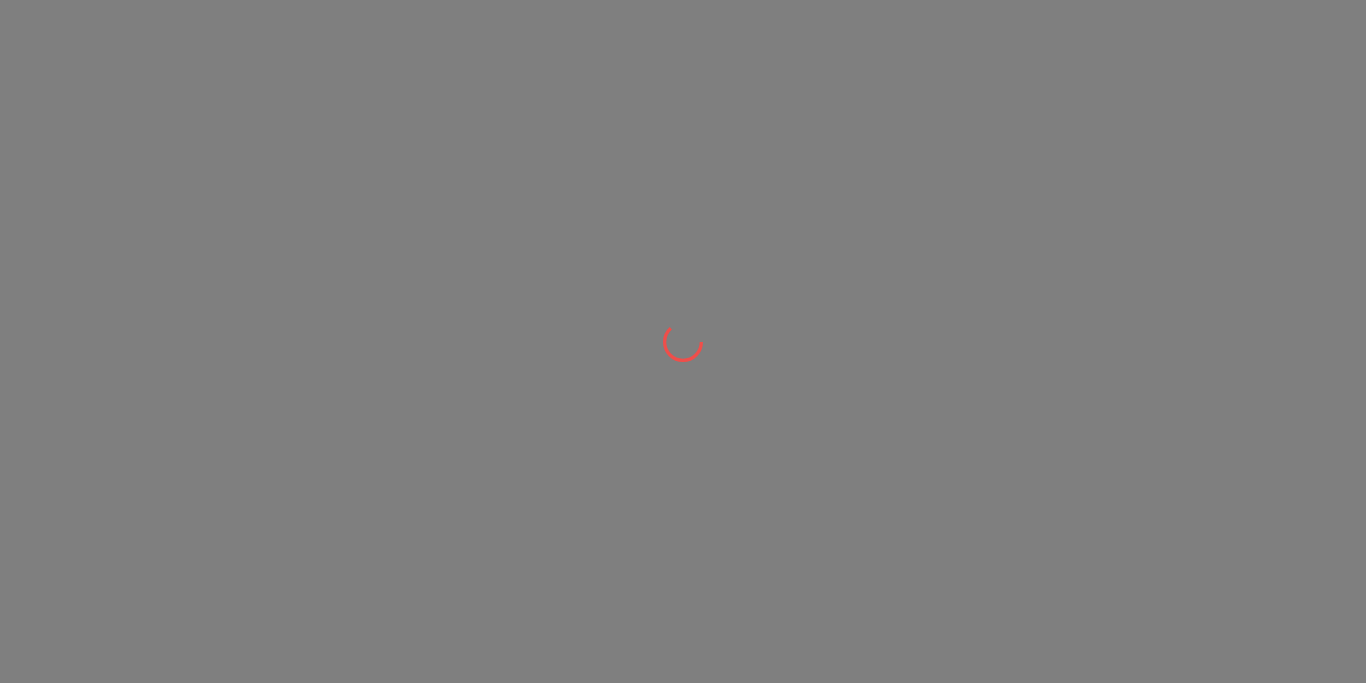 scroll, scrollTop: 0, scrollLeft: 0, axis: both 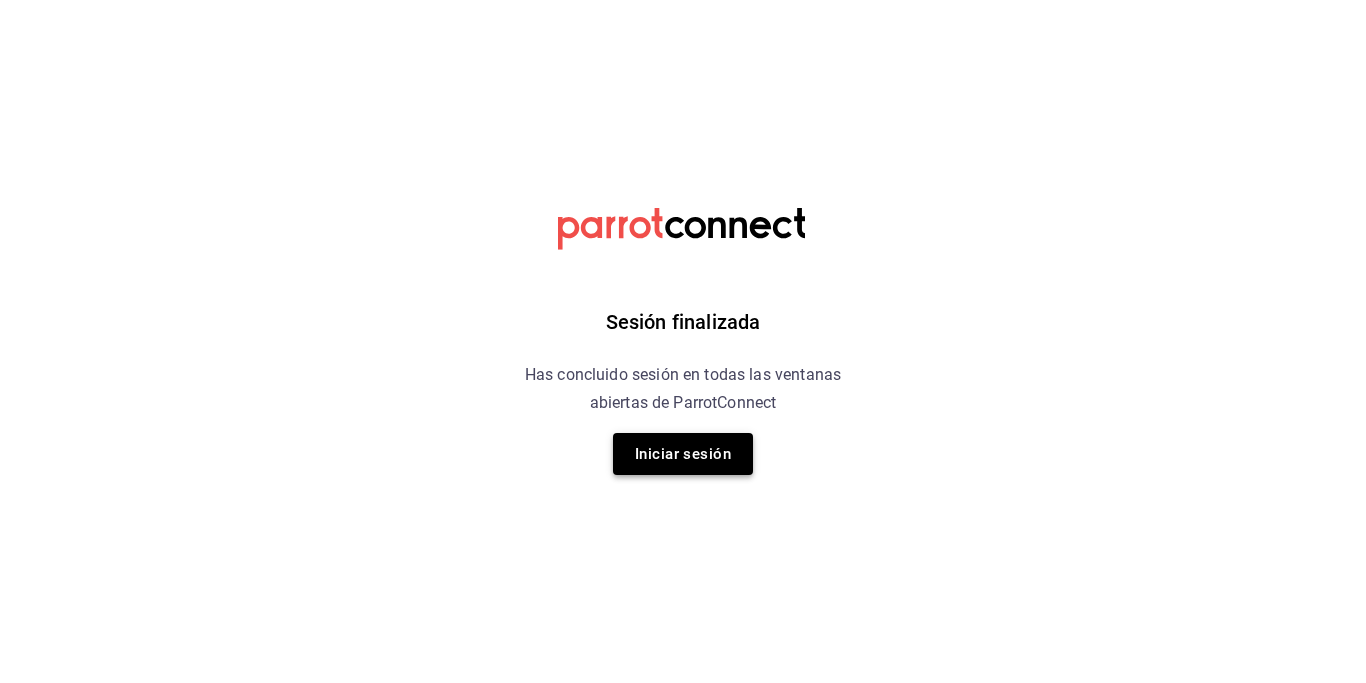 click on "Iniciar sesión" at bounding box center (683, 454) 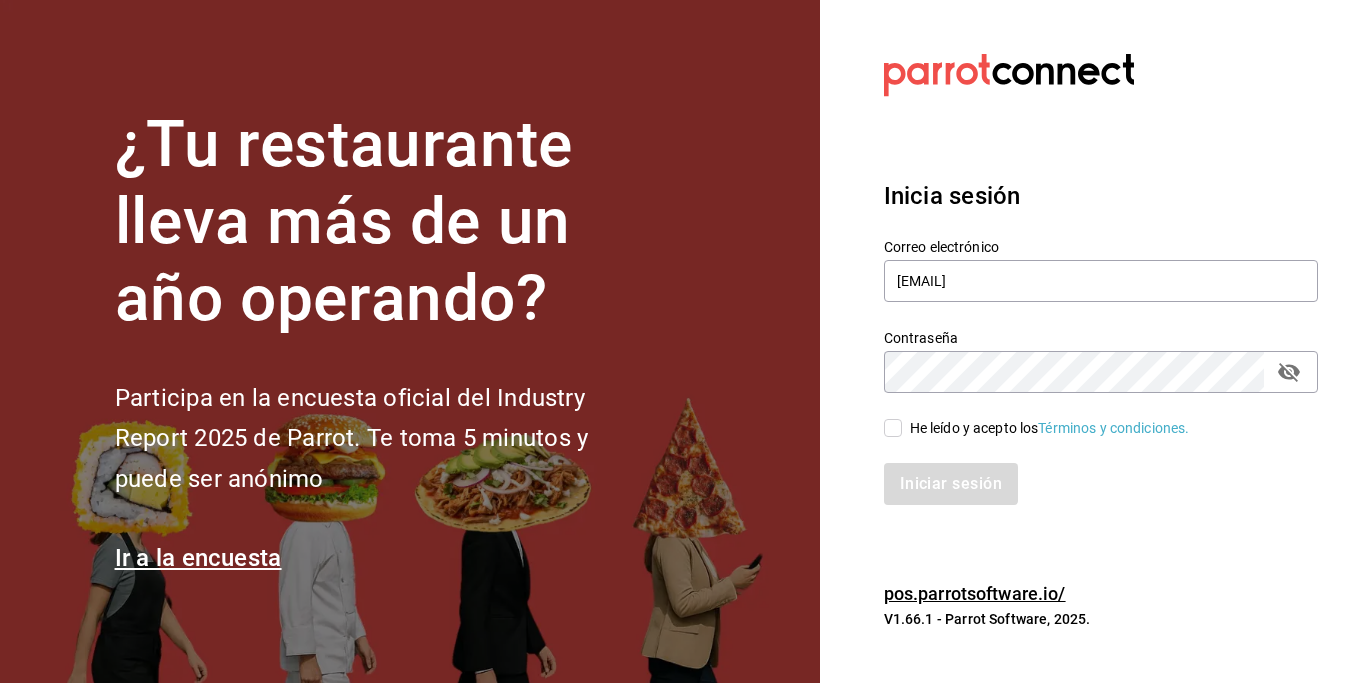 click on "He leído y acepto los  Términos y condiciones." at bounding box center [893, 428] 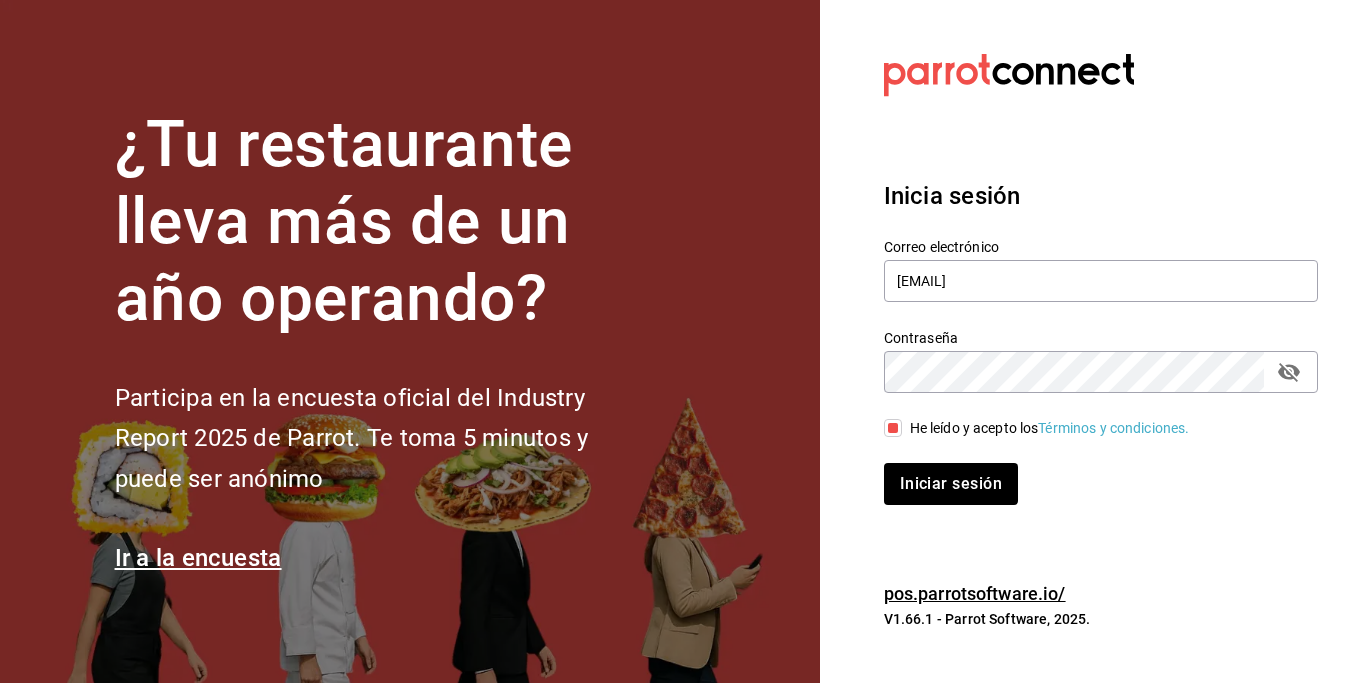 click on "Inicia sesión Correo electrónico [EMAIL] Contraseña Contraseña He leído y acepto los Términos y condiciones. Iniciar sesión" at bounding box center [1101, 341] 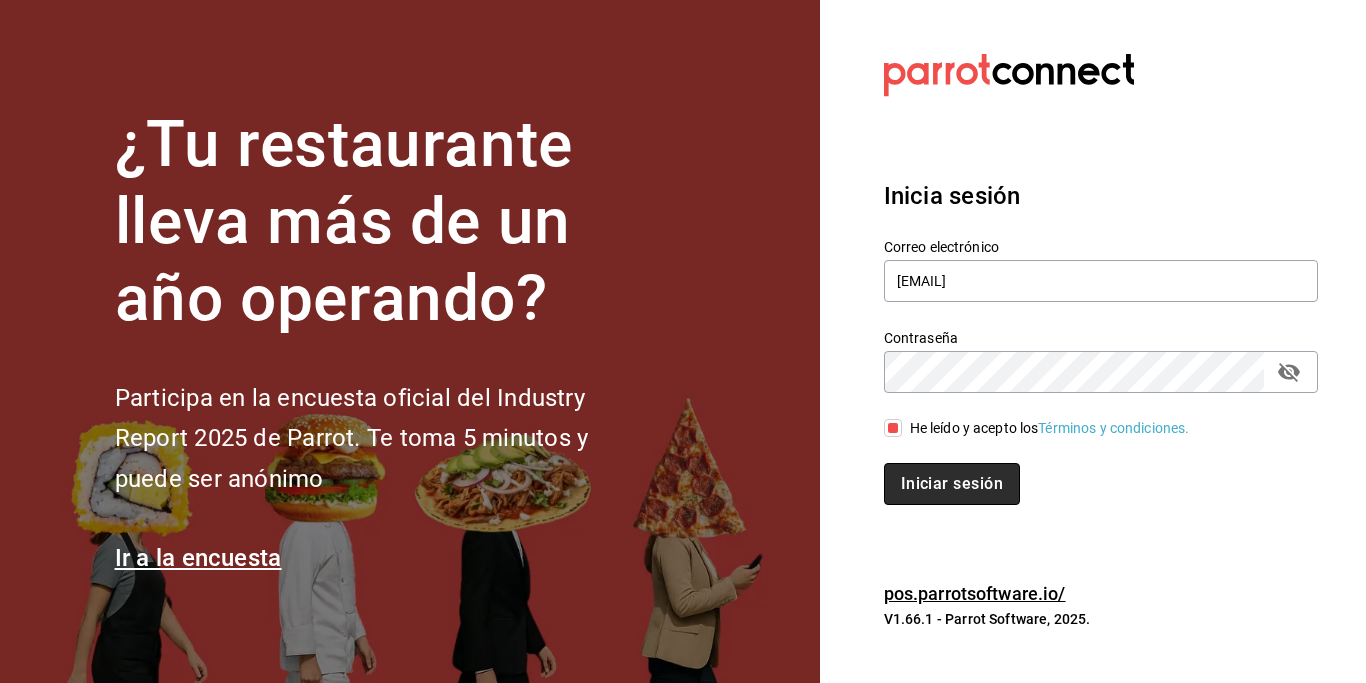 click on "Iniciar sesión" at bounding box center (952, 484) 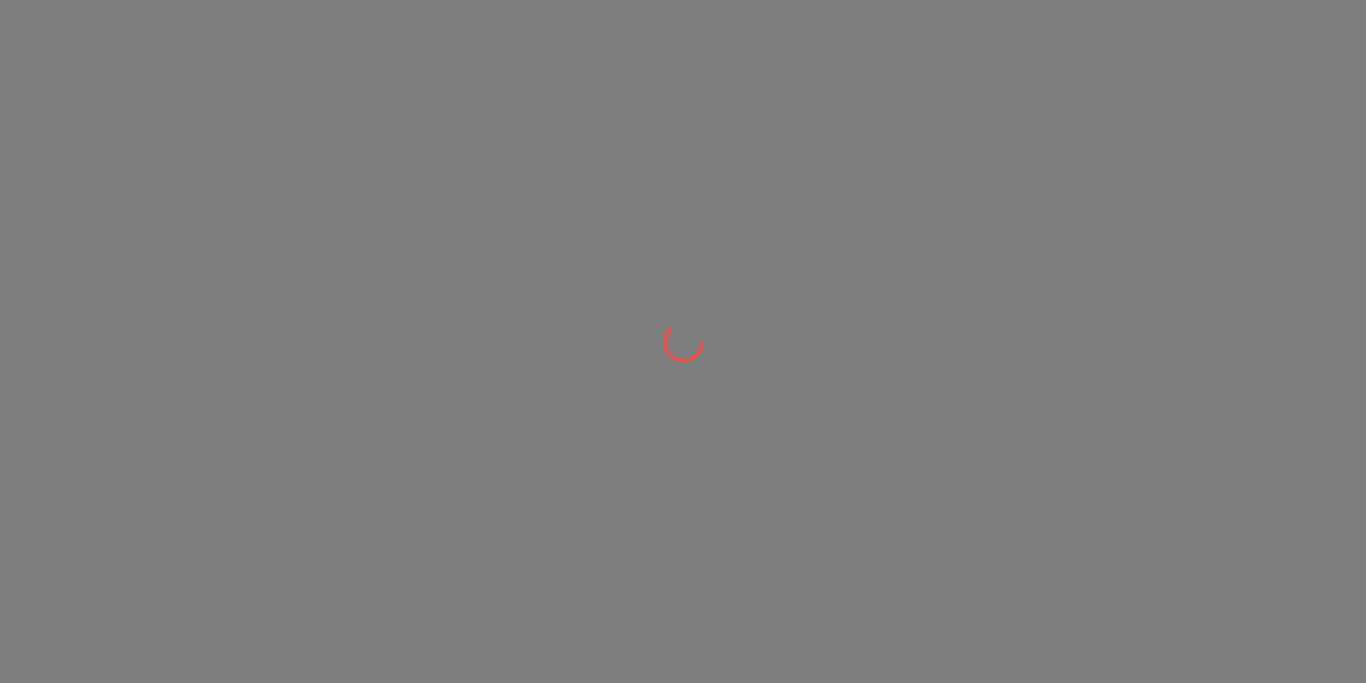 scroll, scrollTop: 0, scrollLeft: 0, axis: both 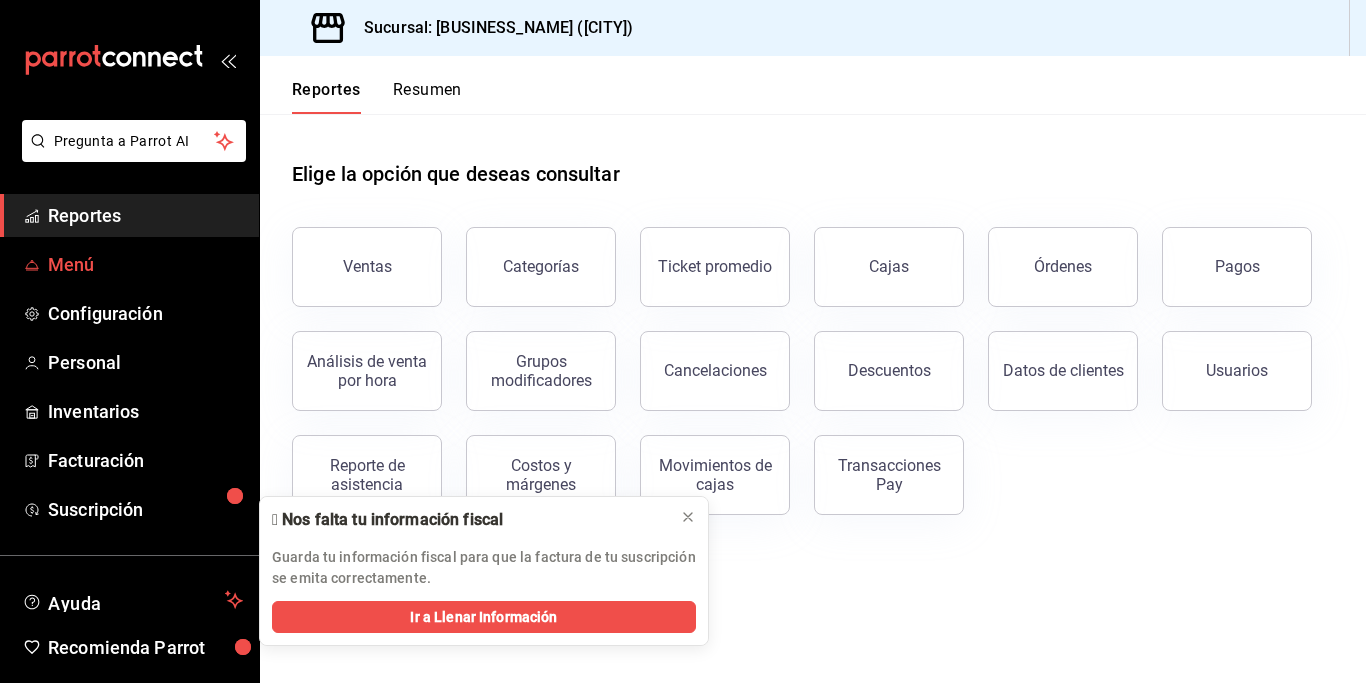 click on "Menú" at bounding box center (145, 264) 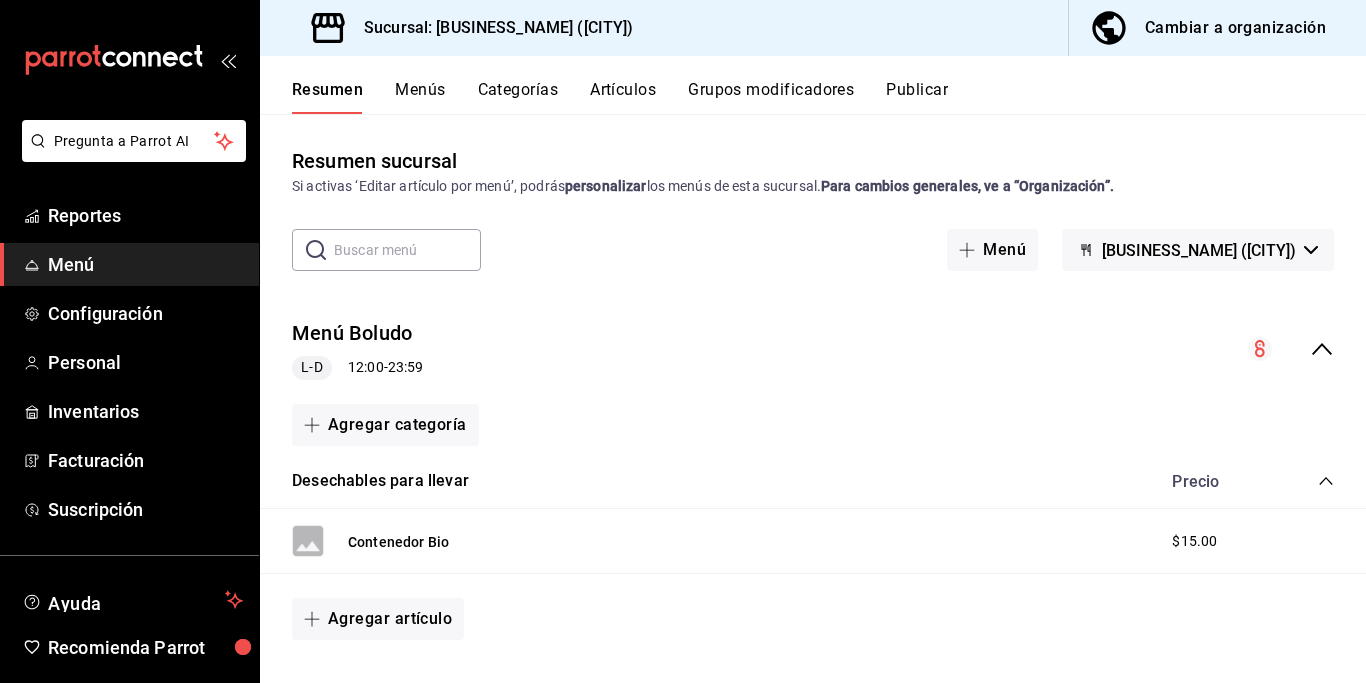 click on "Grupos modificadores" at bounding box center (771, 97) 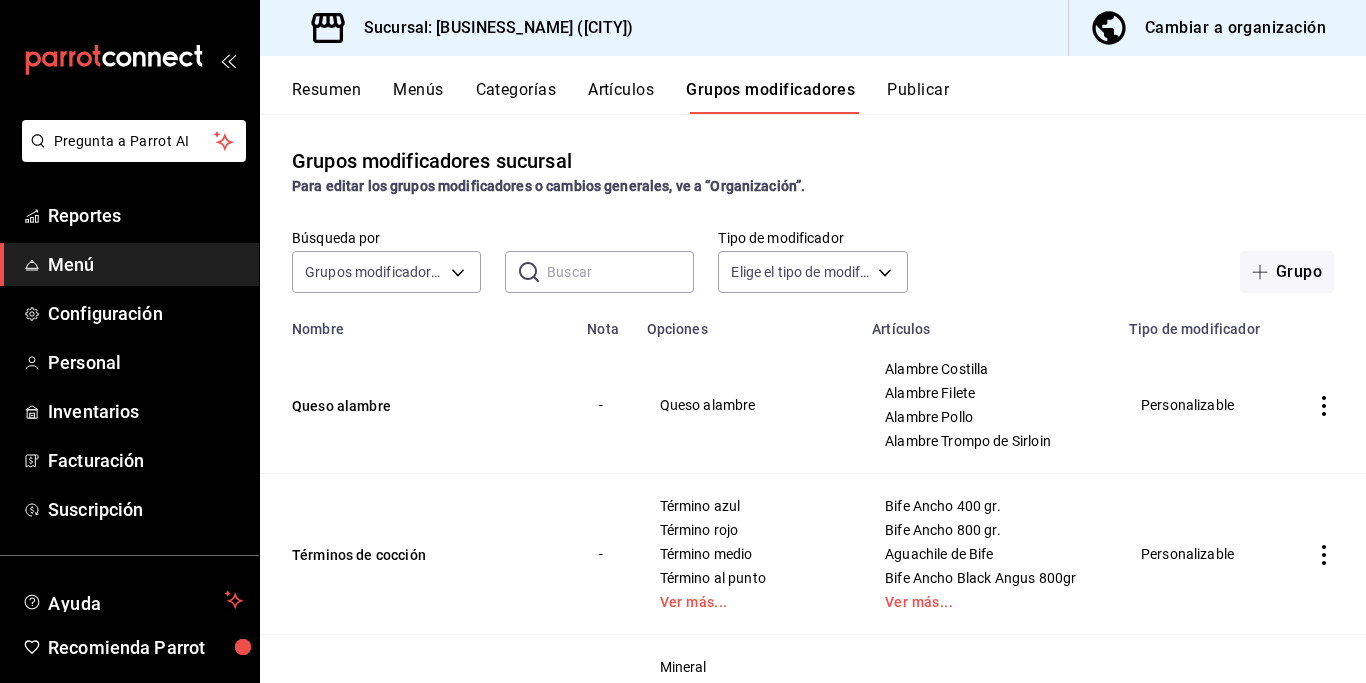 scroll, scrollTop: 130, scrollLeft: 0, axis: vertical 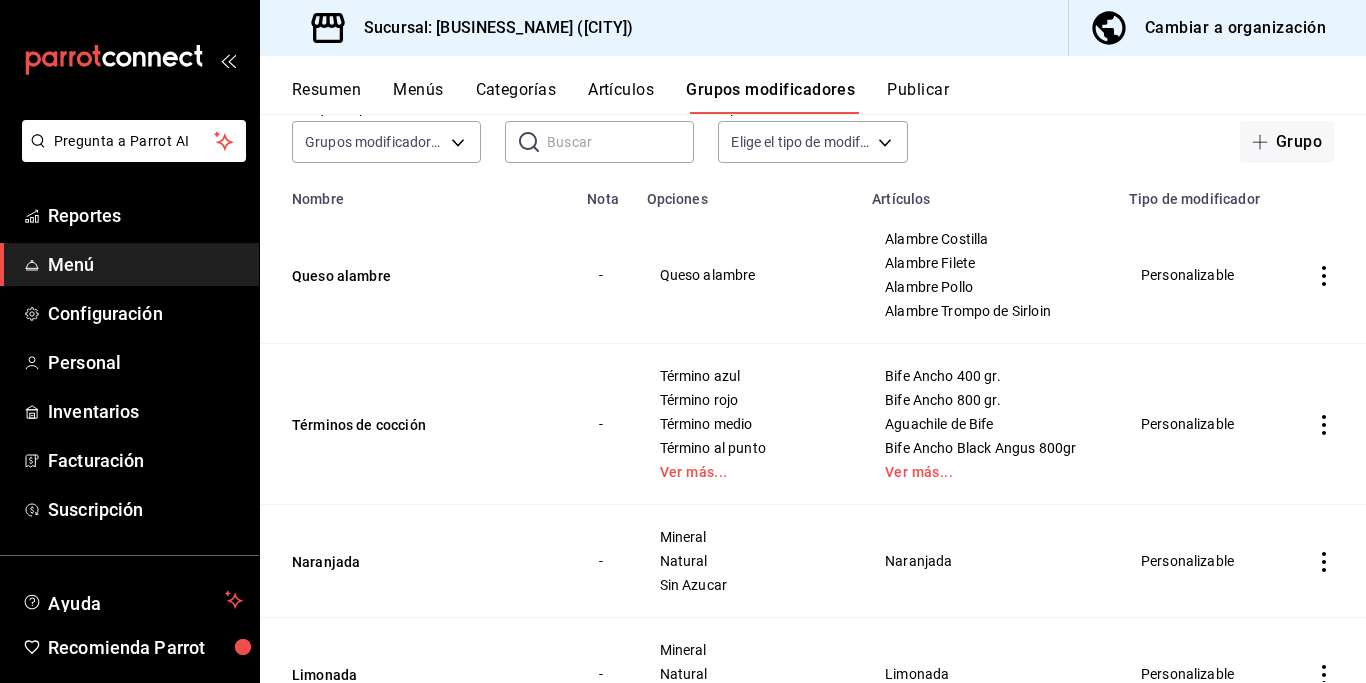 click 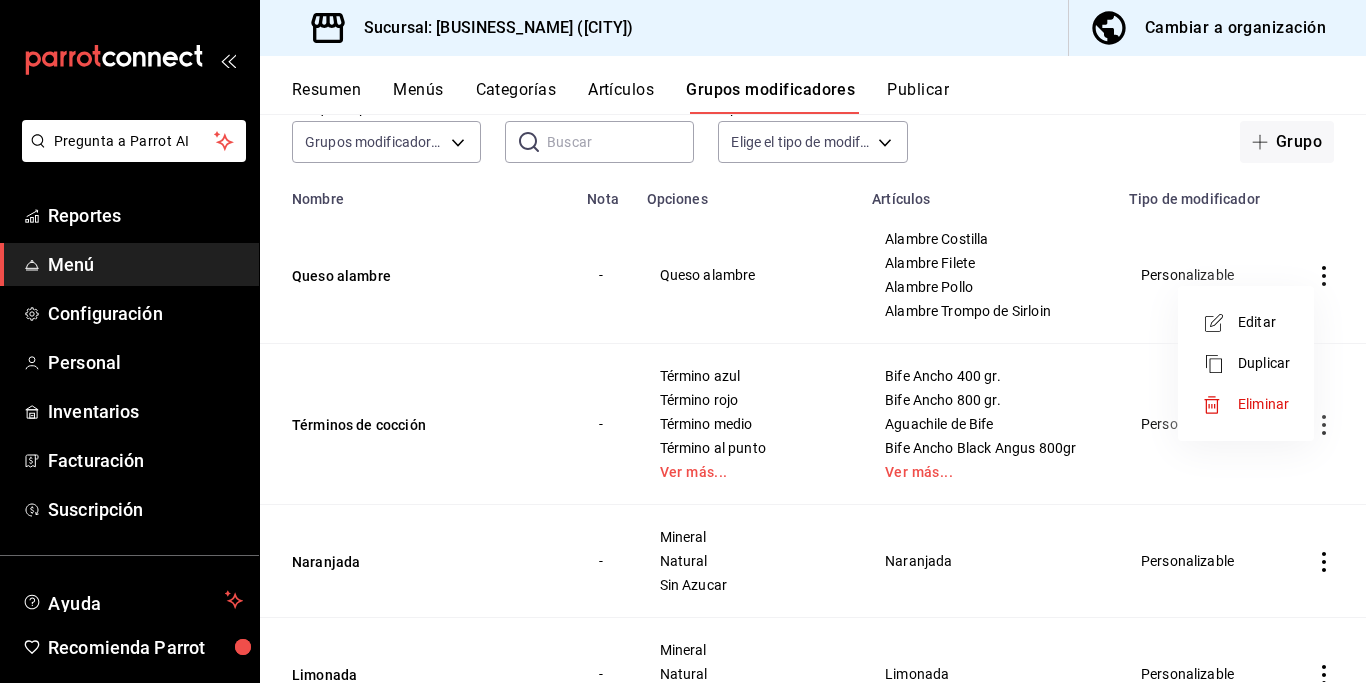 click on "Editar" at bounding box center [1264, 322] 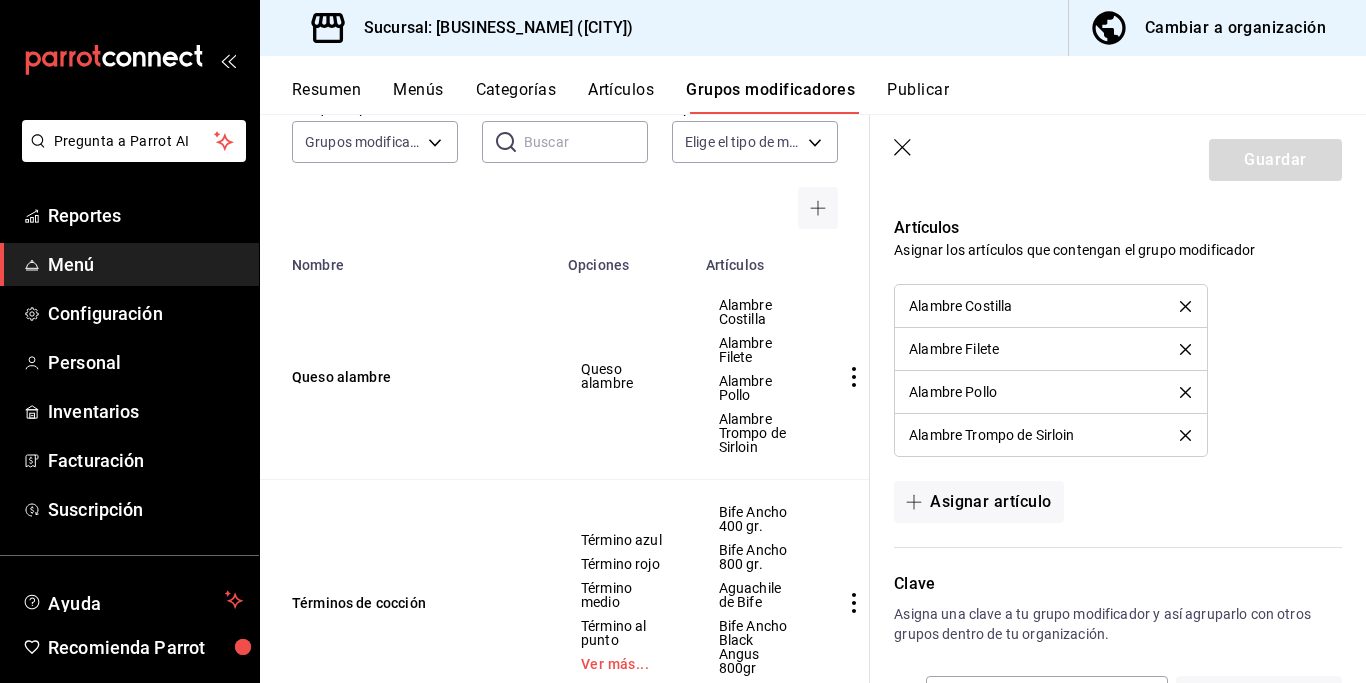 scroll, scrollTop: 1327, scrollLeft: 0, axis: vertical 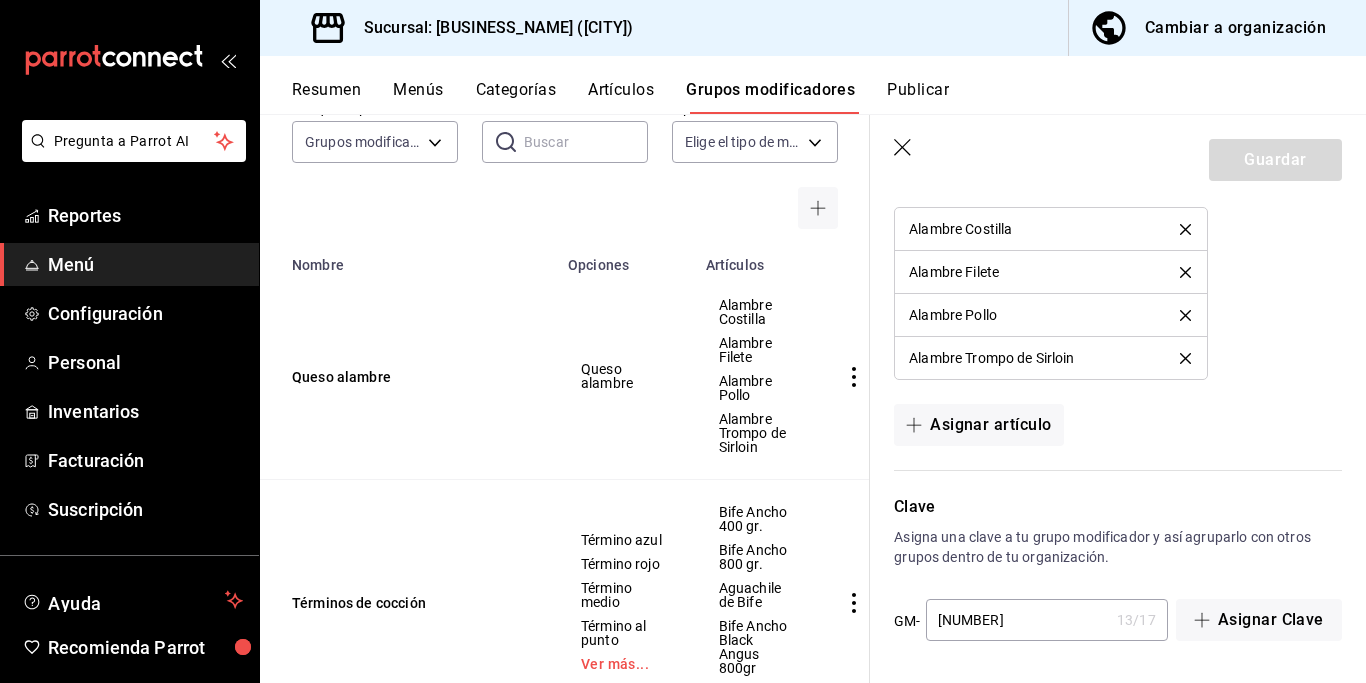 click 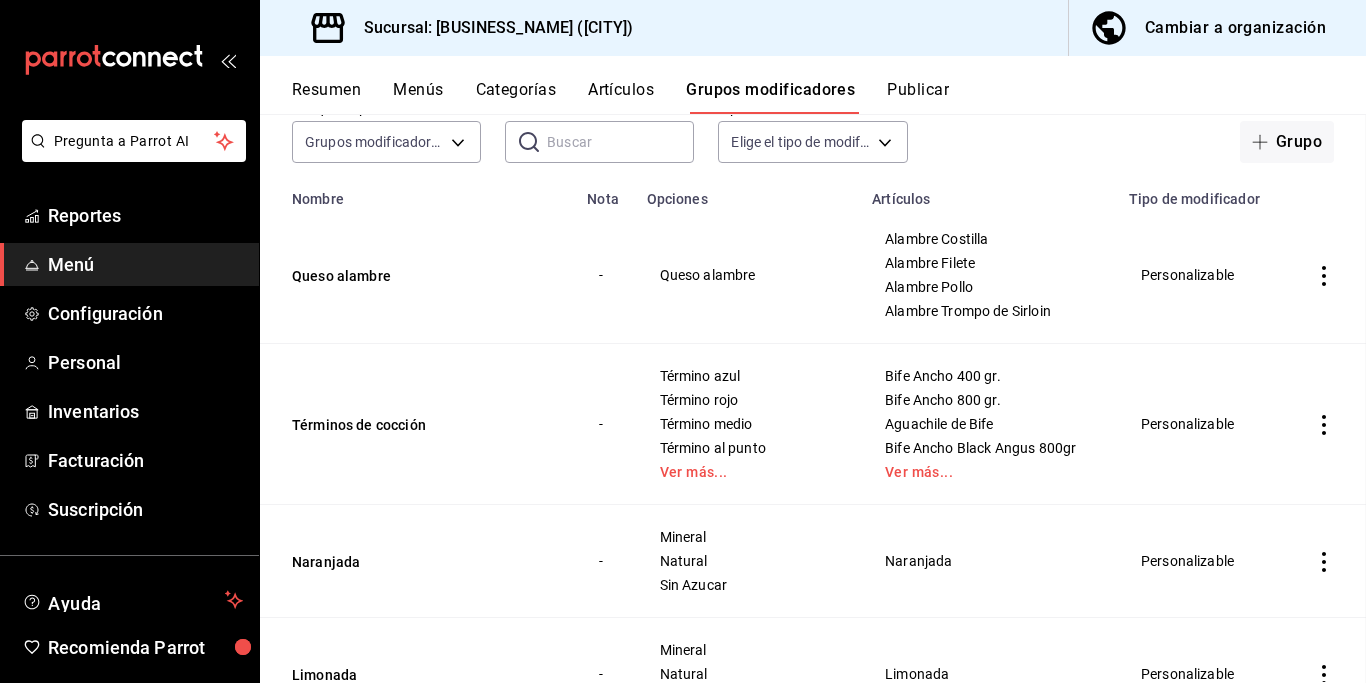 scroll, scrollTop: 0, scrollLeft: 0, axis: both 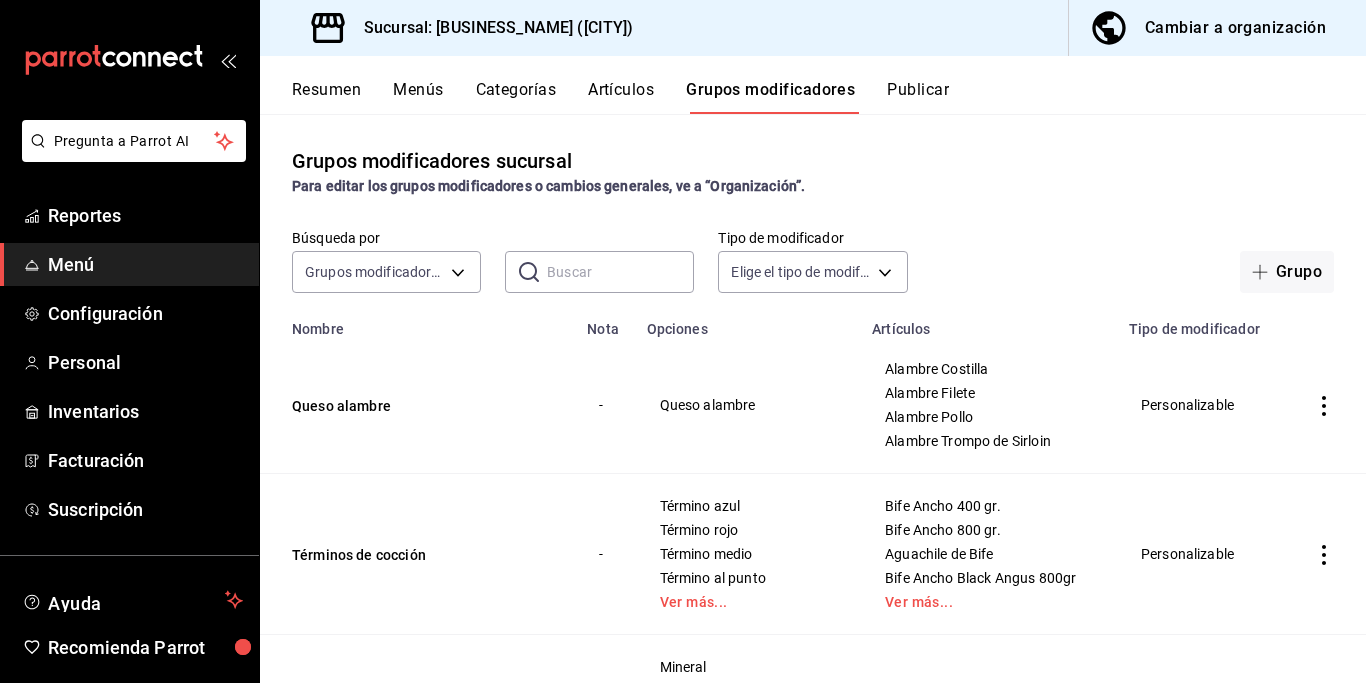 click on "Cambiar a organización" at bounding box center [1235, 28] 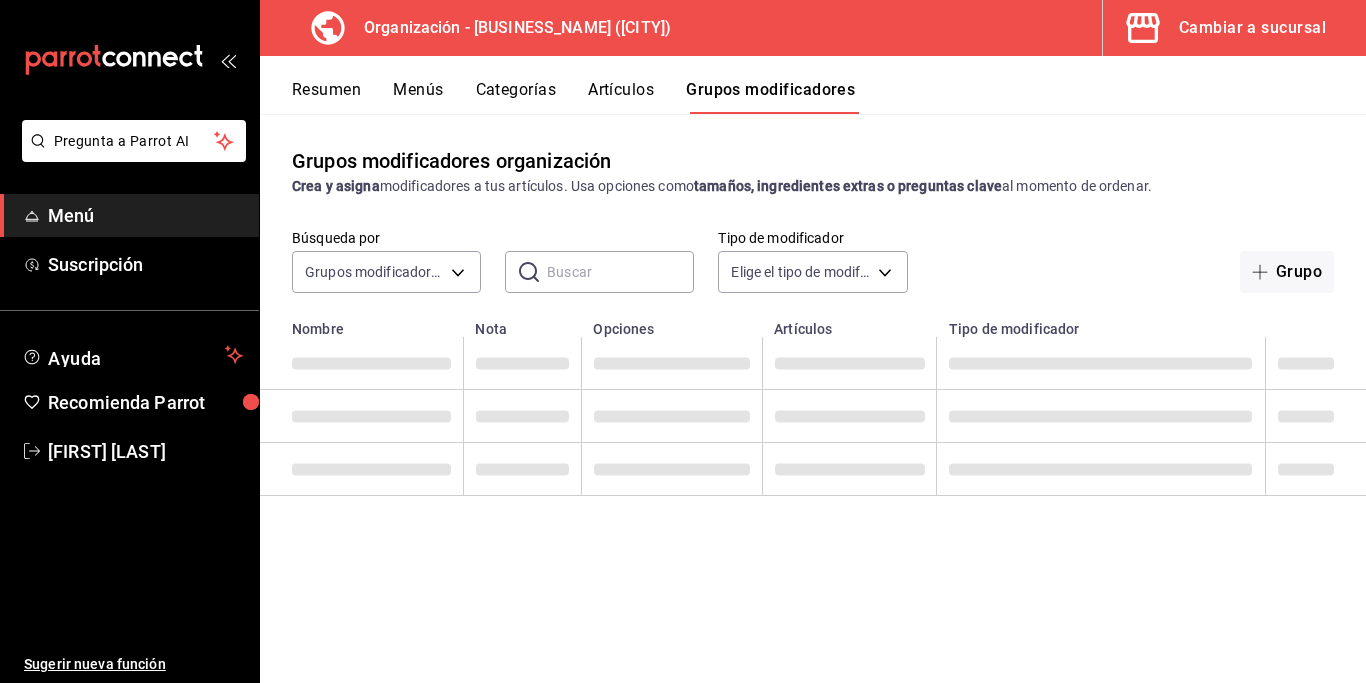 click on "Artículos" at bounding box center (621, 97) 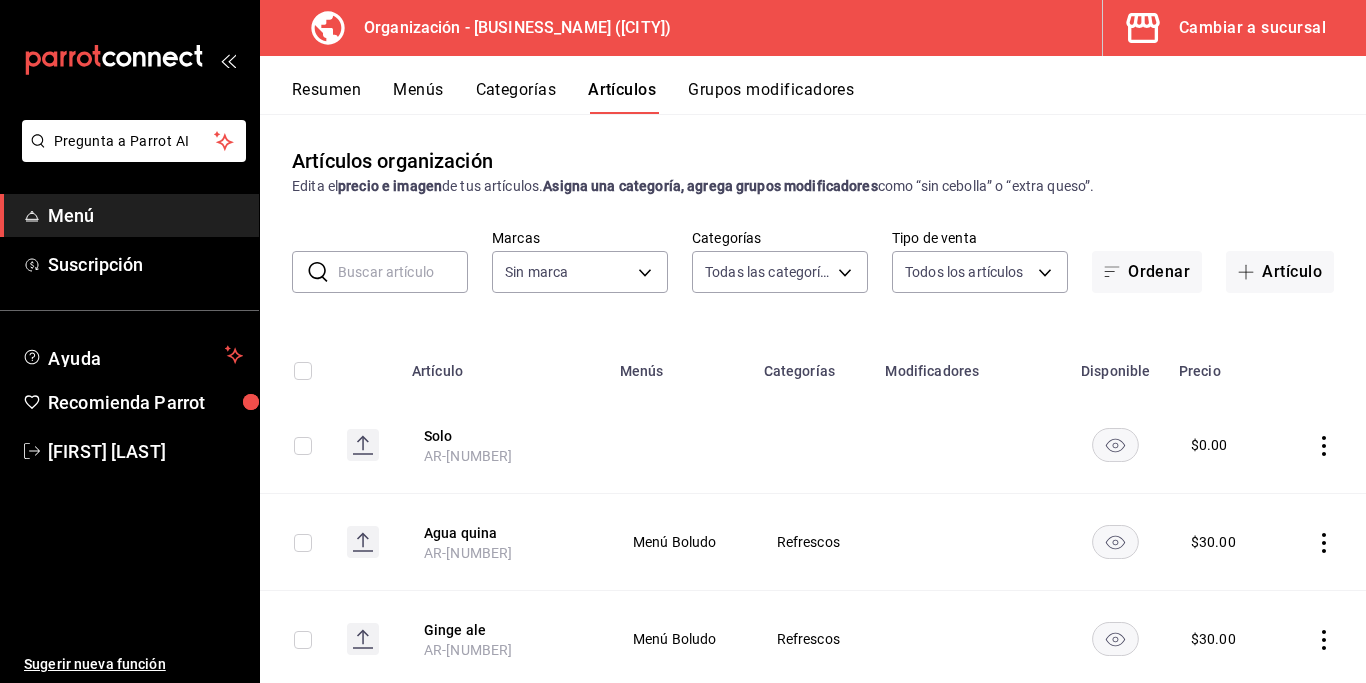 type on "[UUID_LIST]" 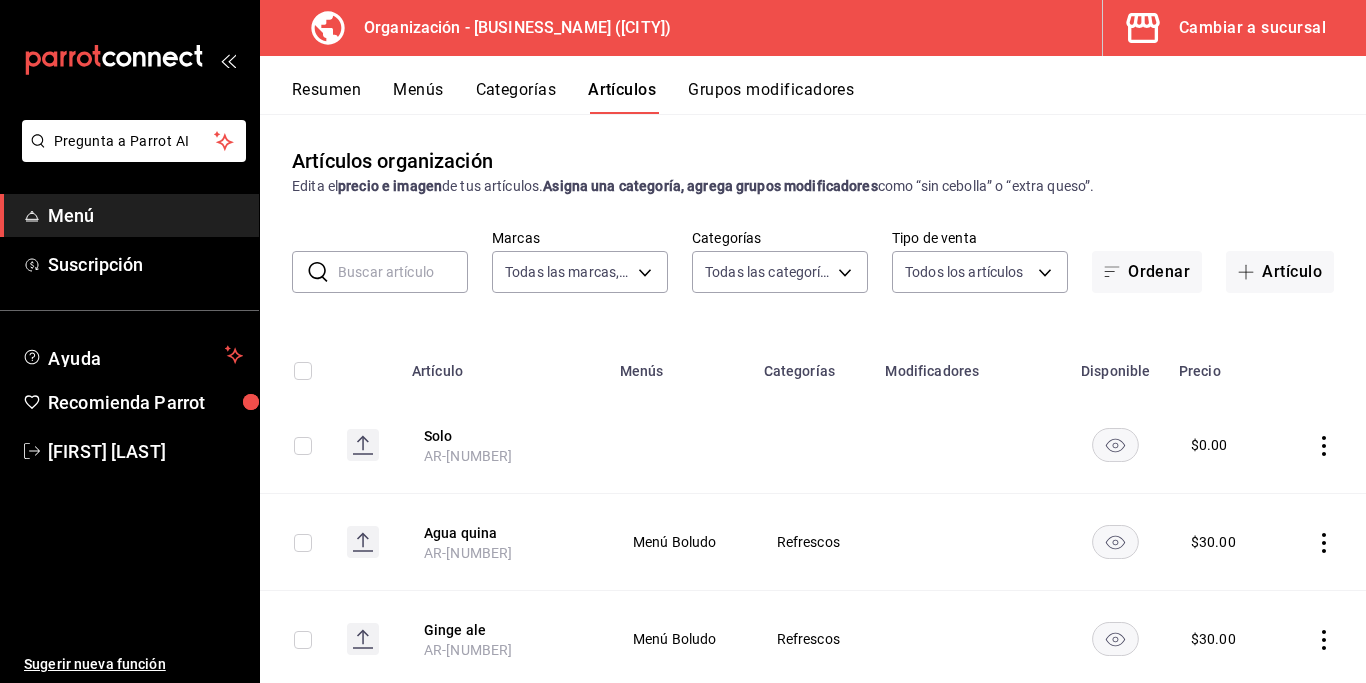 type on "[UUID]" 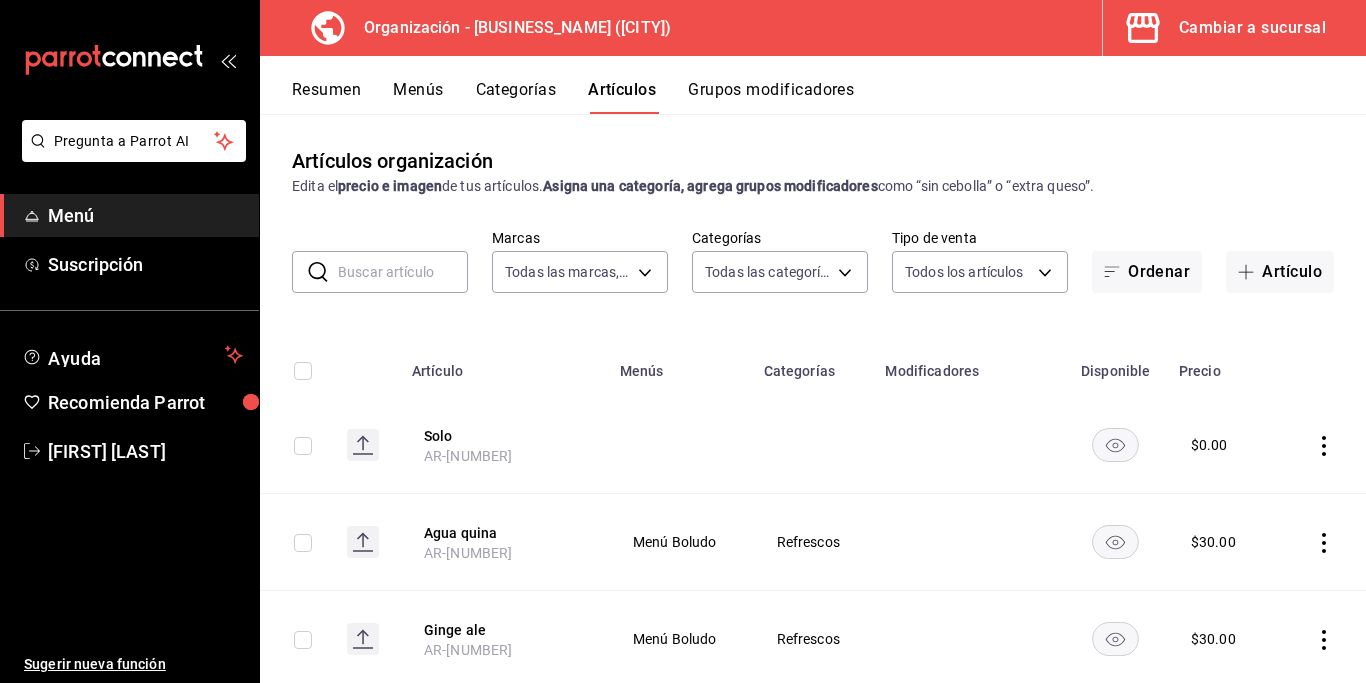 scroll, scrollTop: 16, scrollLeft: 0, axis: vertical 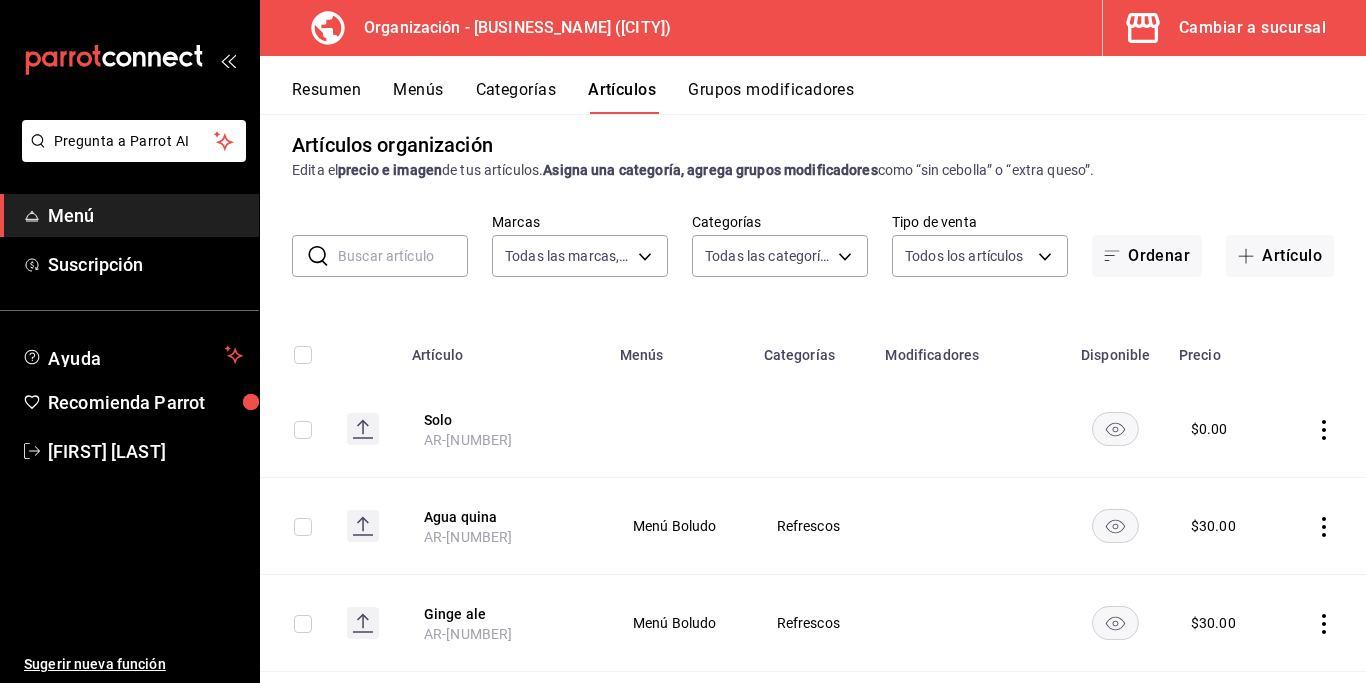 click on "Grupos modificadores" at bounding box center [771, 97] 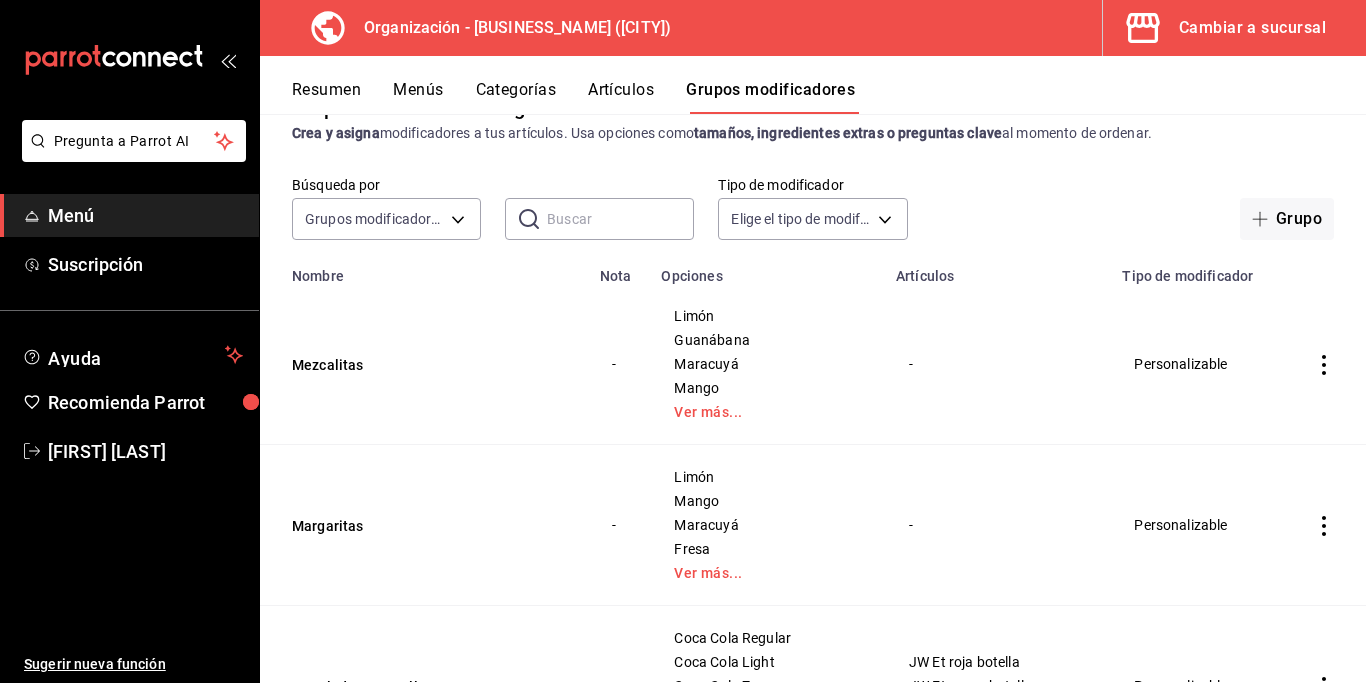 scroll, scrollTop: 0, scrollLeft: 0, axis: both 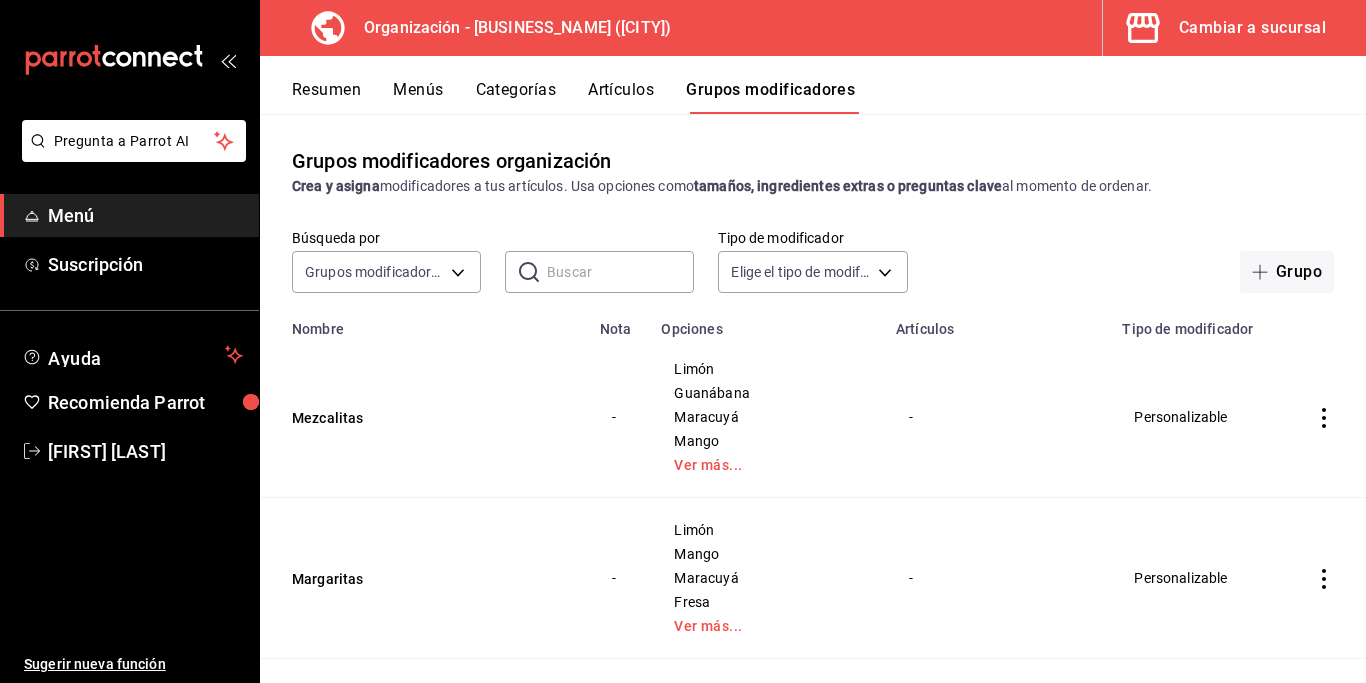 click on "Cambiar a sucursal" at bounding box center [1252, 28] 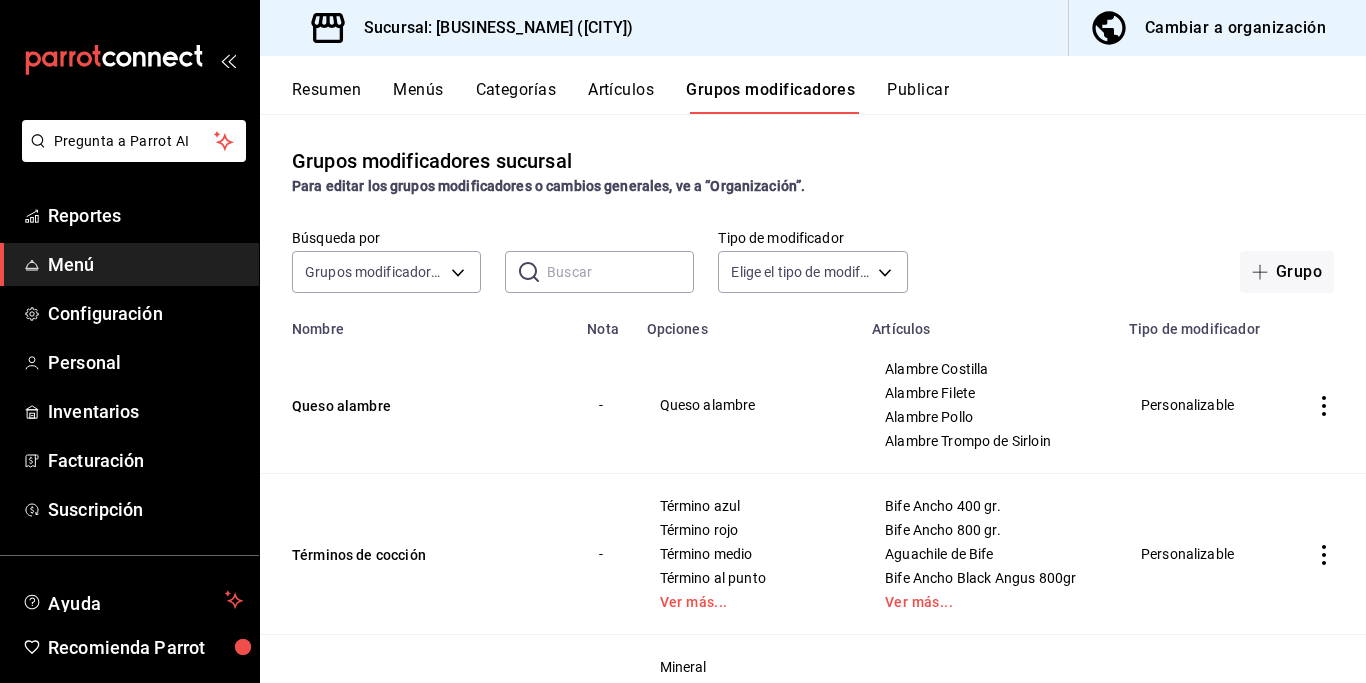 click on "Artículos" at bounding box center (621, 97) 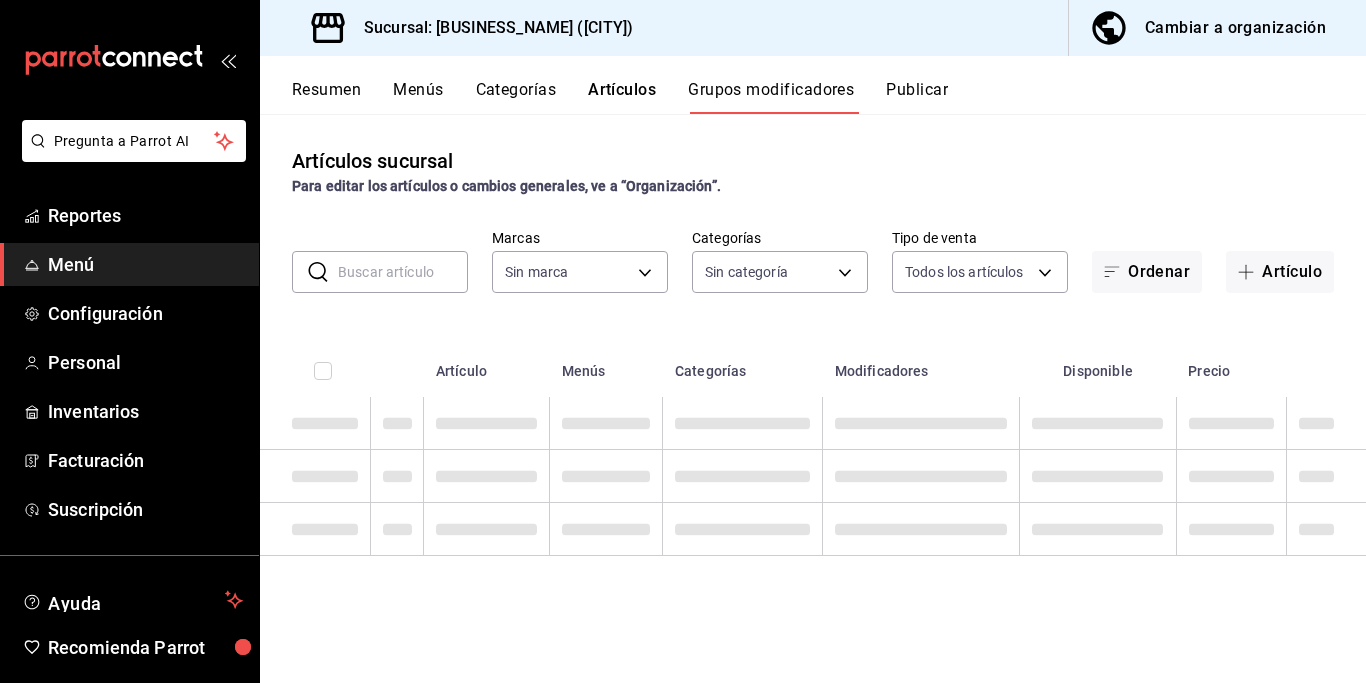 type on "[UUID]" 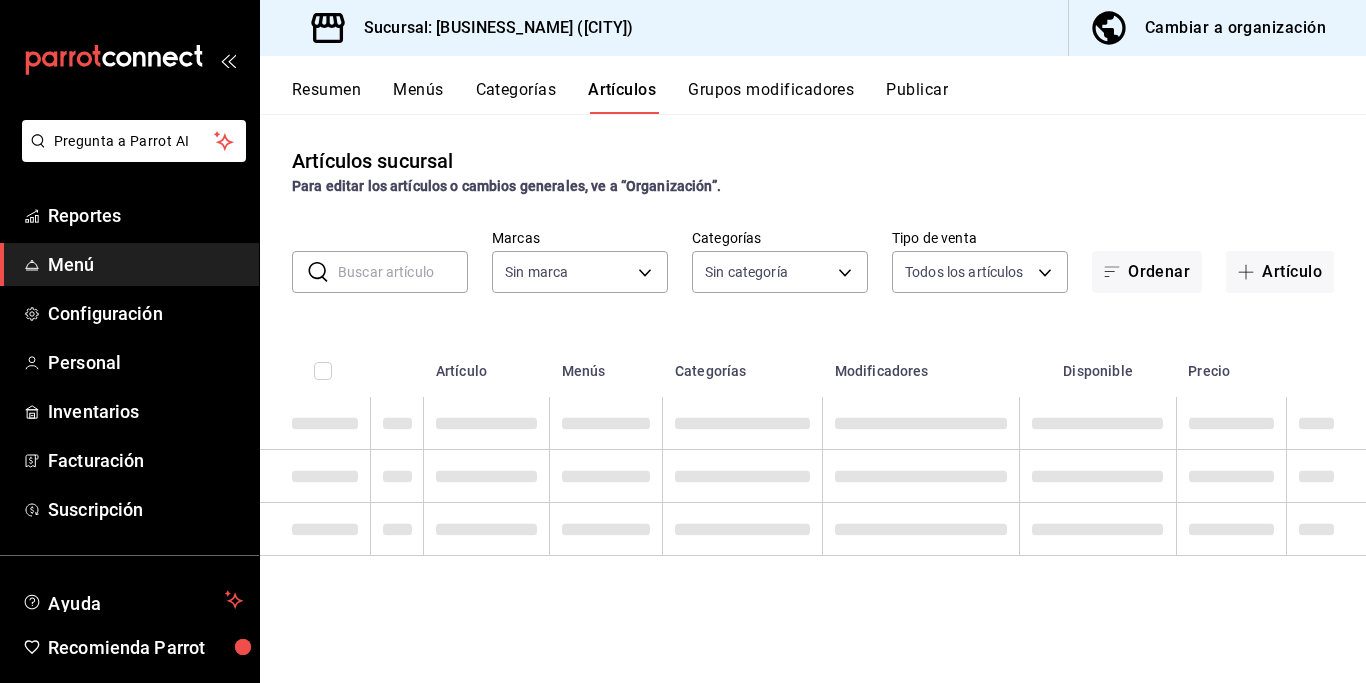 type 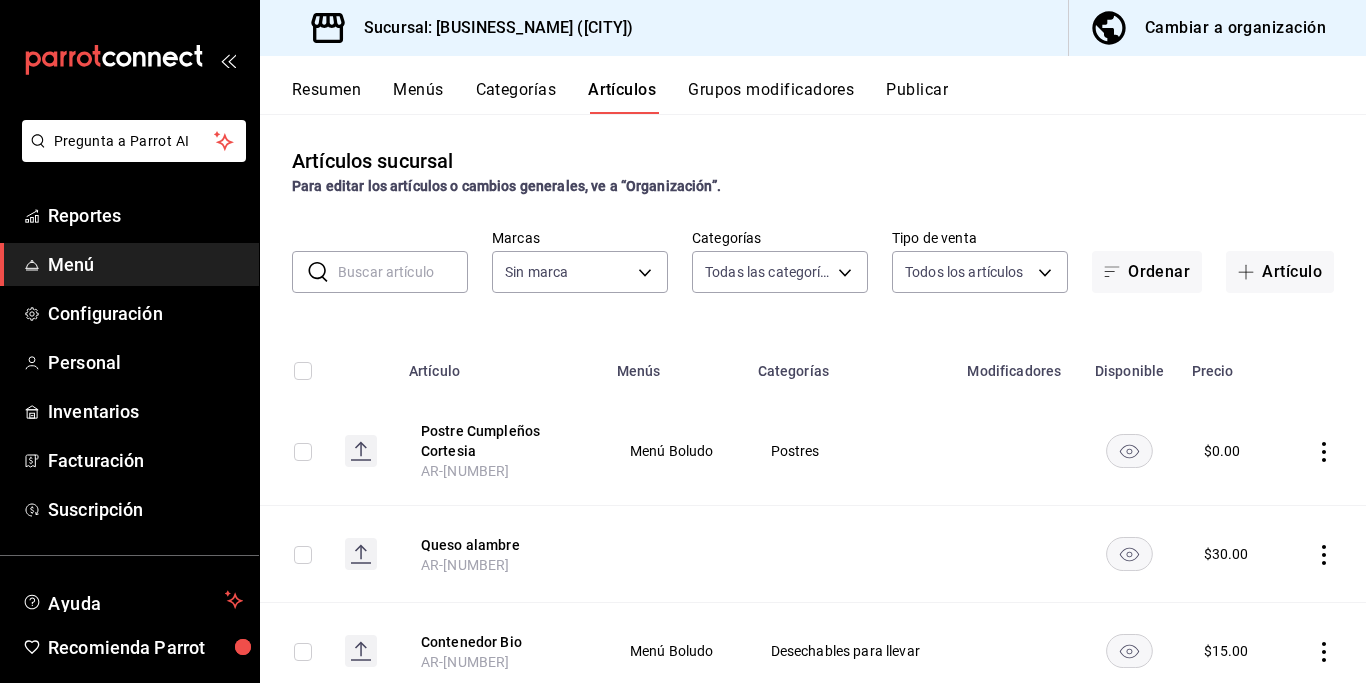 type on "[UUID_LIST]" 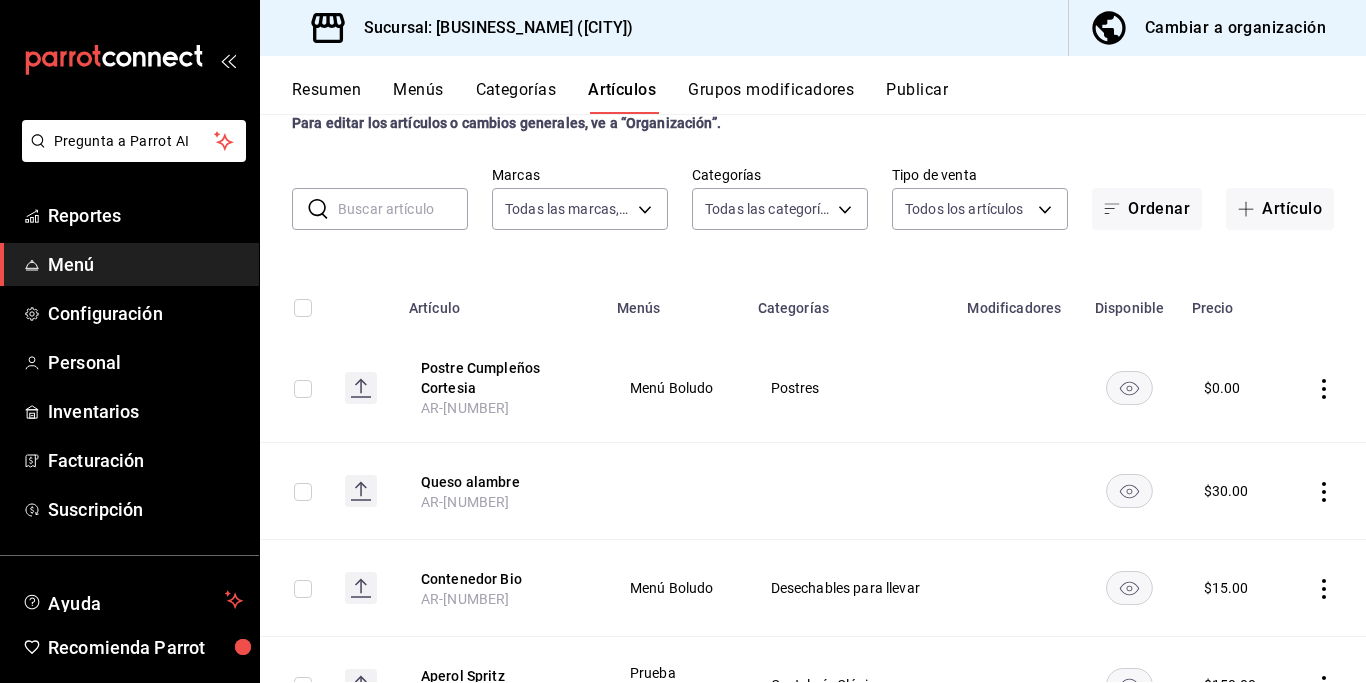 type on "[UUID]" 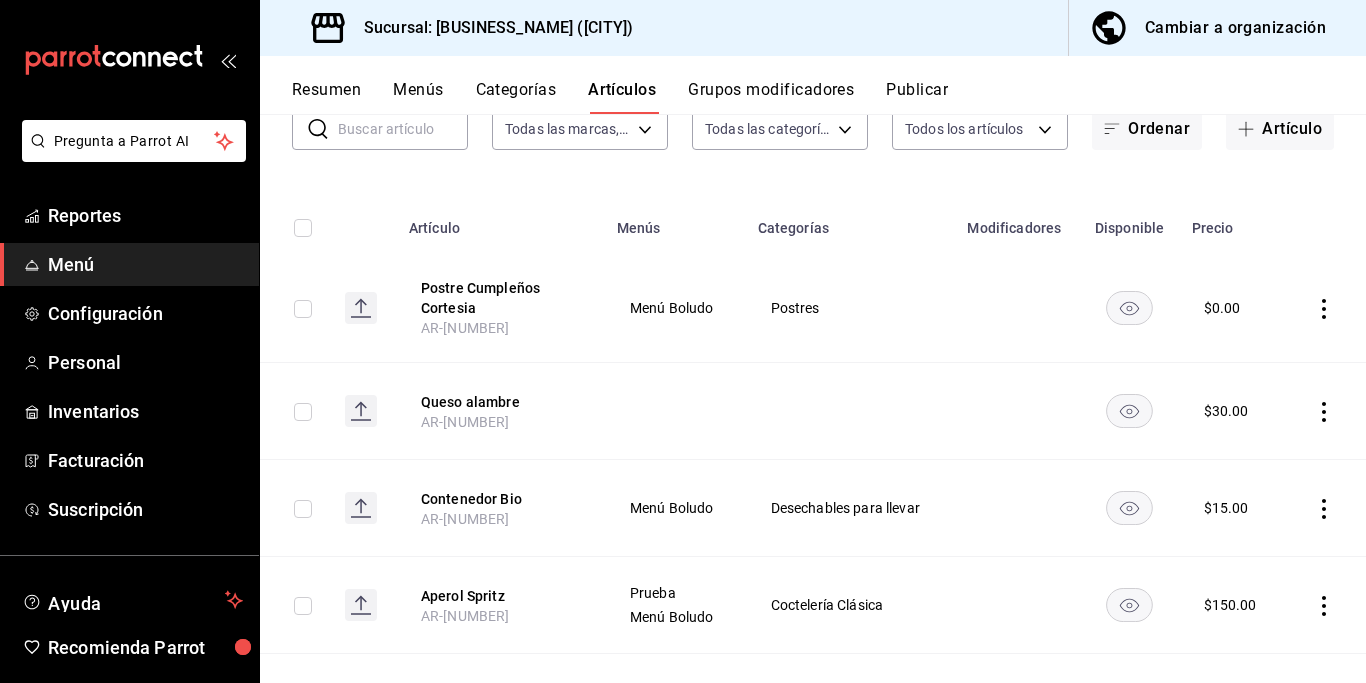 scroll, scrollTop: 0, scrollLeft: 0, axis: both 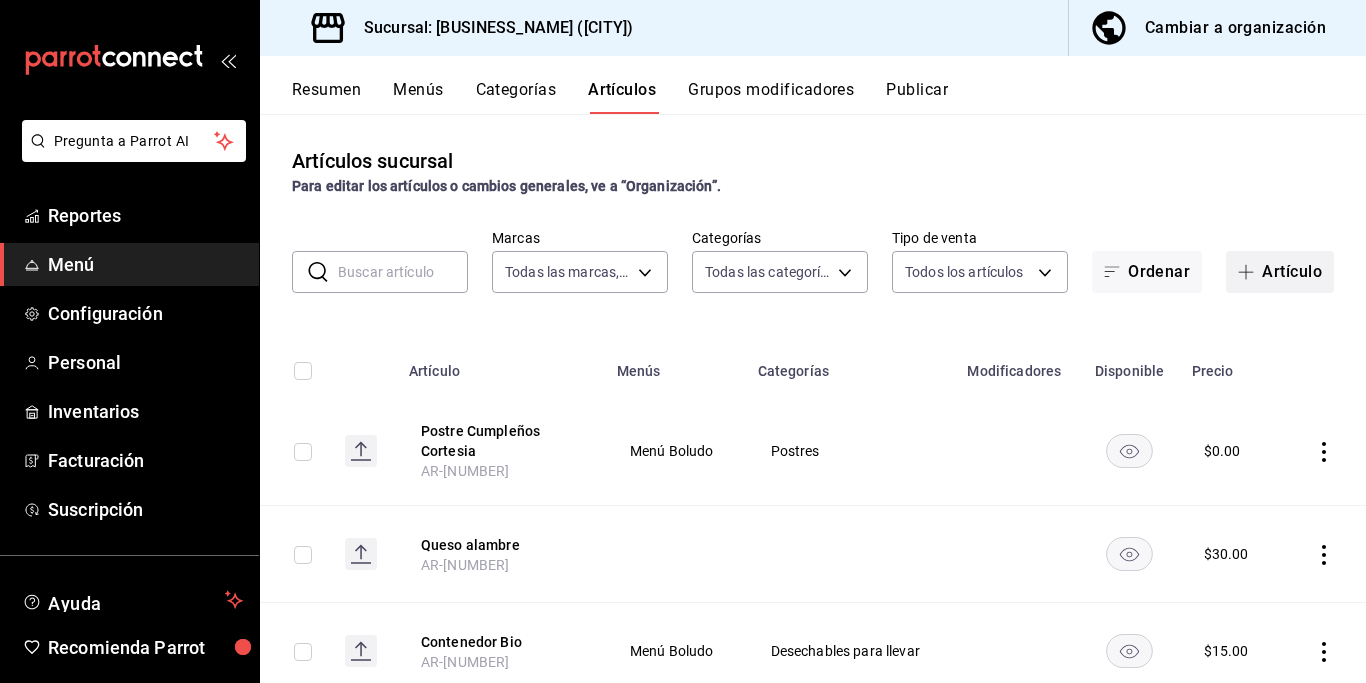 click at bounding box center (1250, 272) 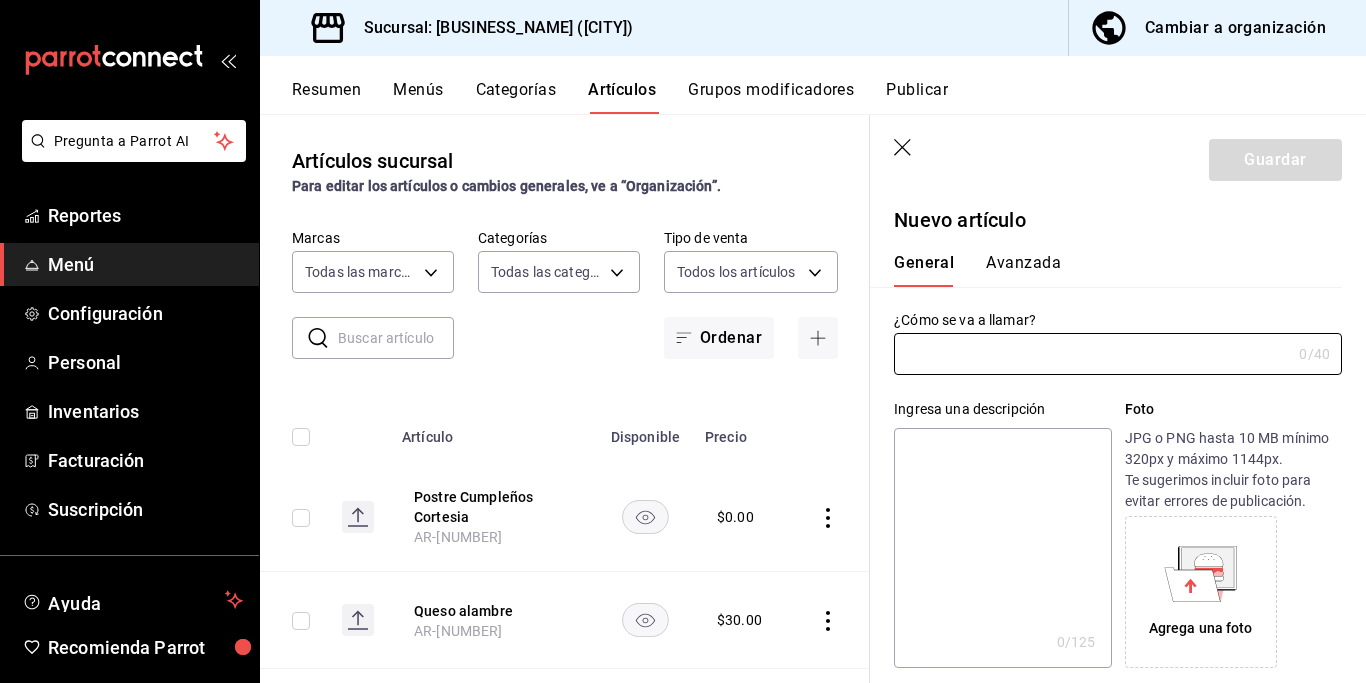 type on "AR-[NUMBER]" 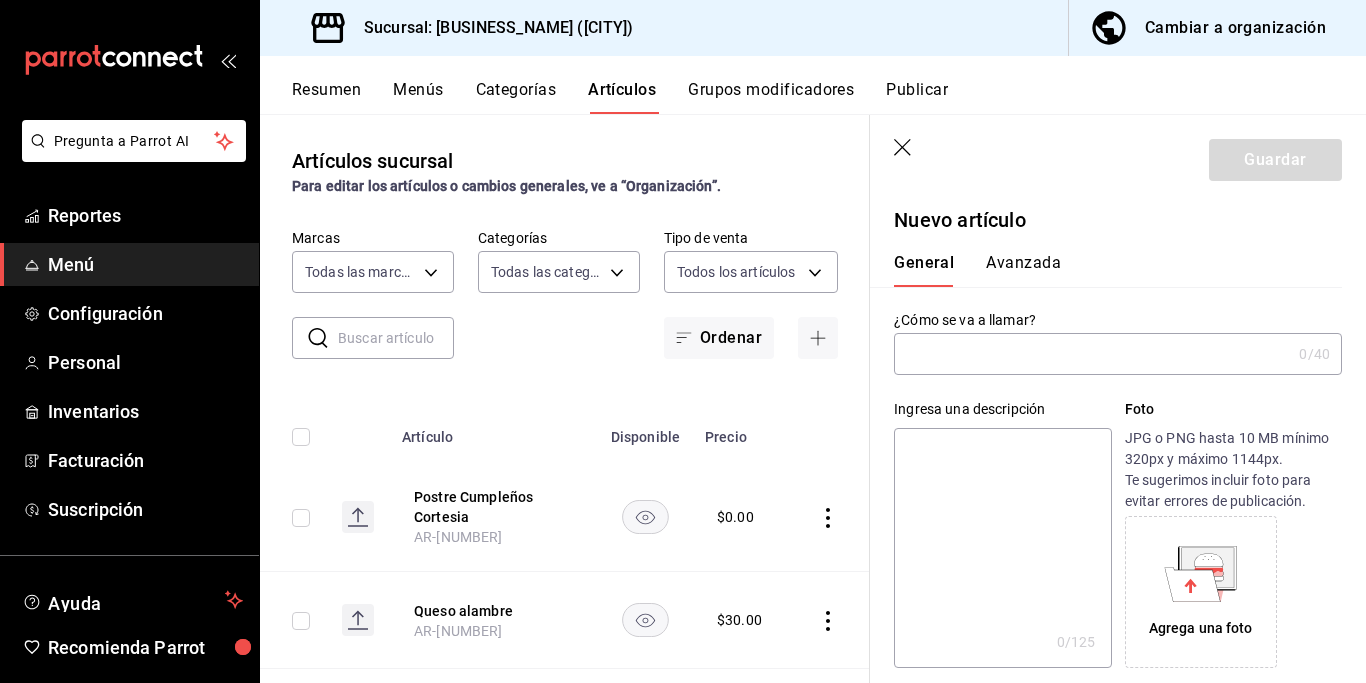 click at bounding box center (1092, 354) 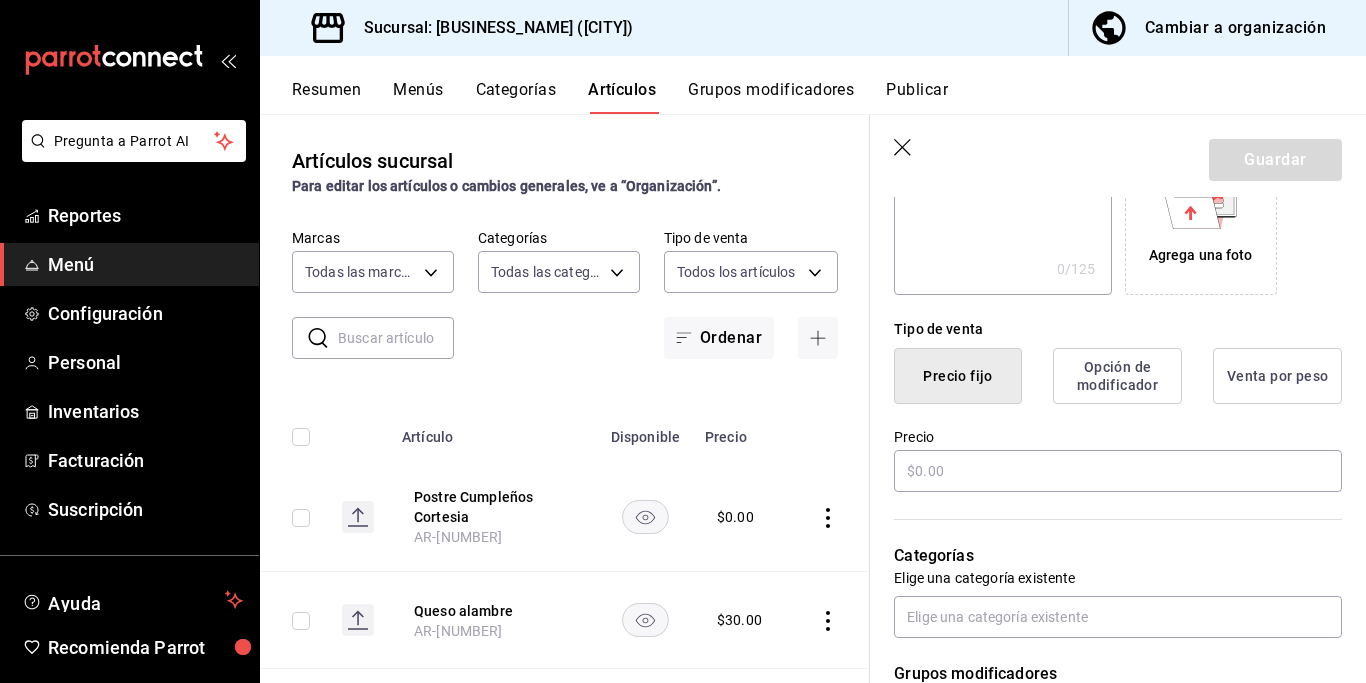 scroll, scrollTop: 374, scrollLeft: 0, axis: vertical 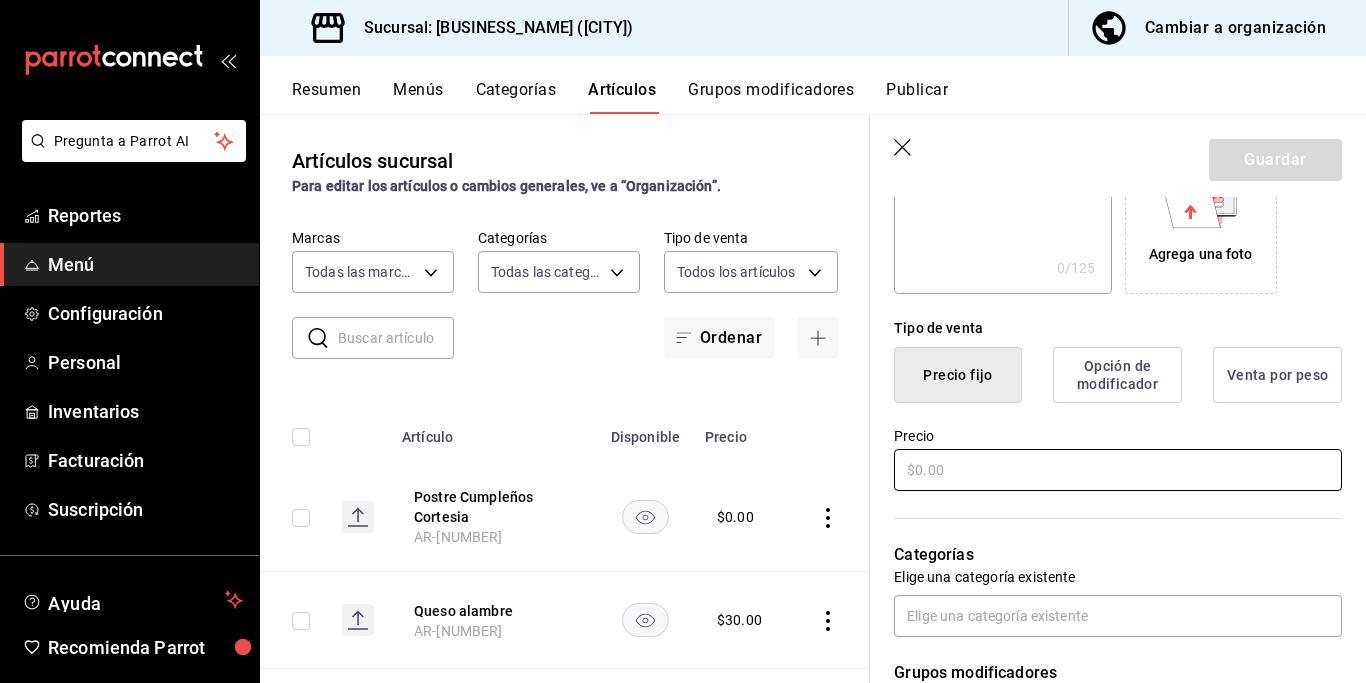 type on "Extra queso alambre" 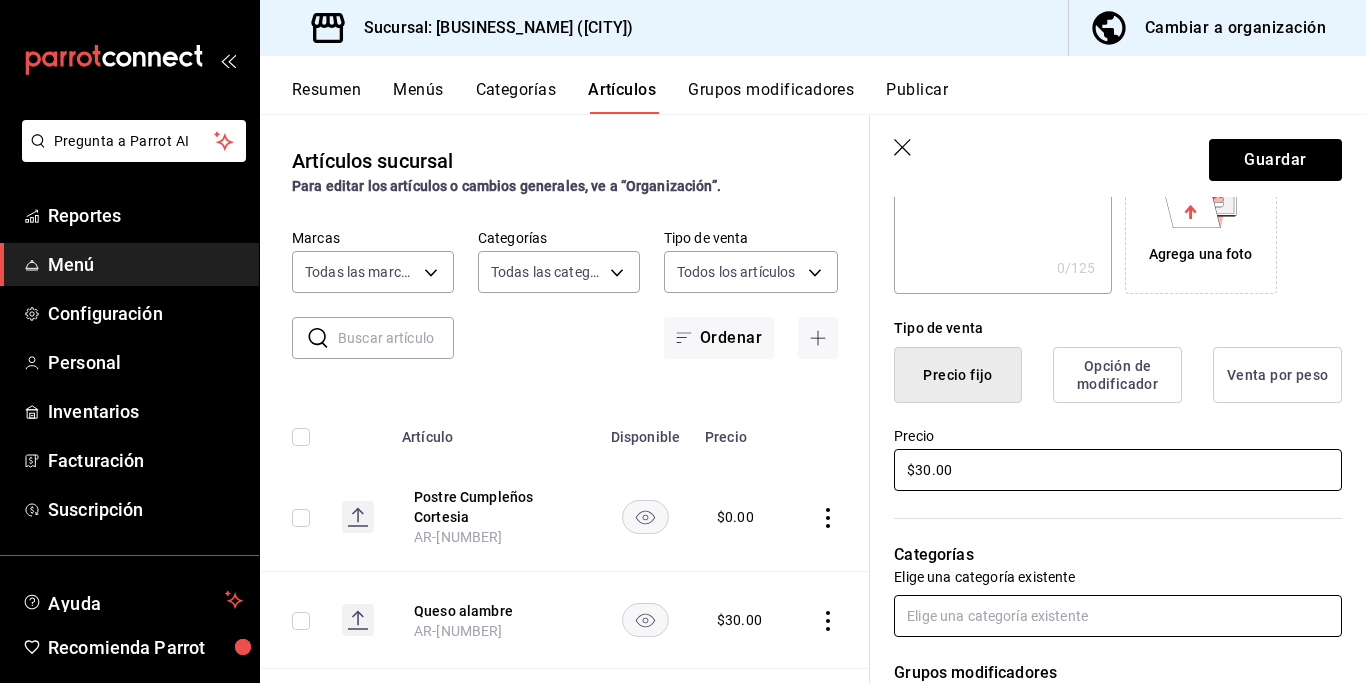 type on "$30.00" 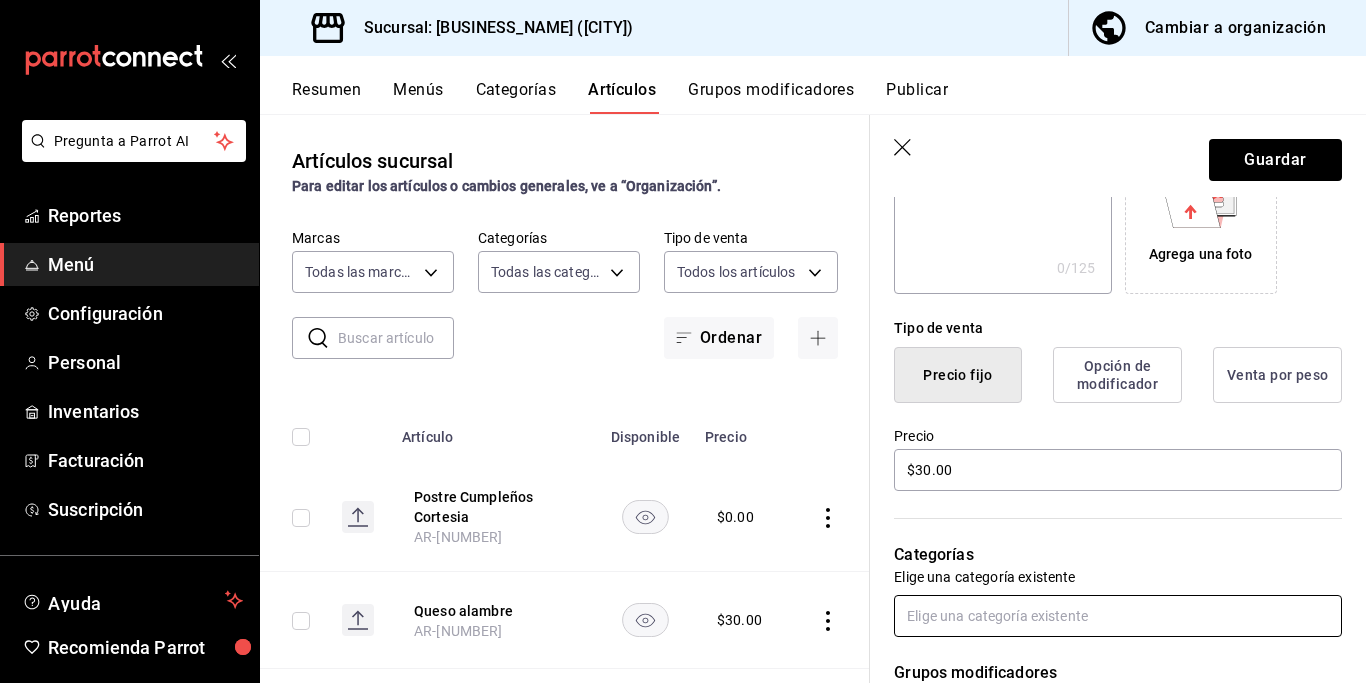click at bounding box center [1118, 616] 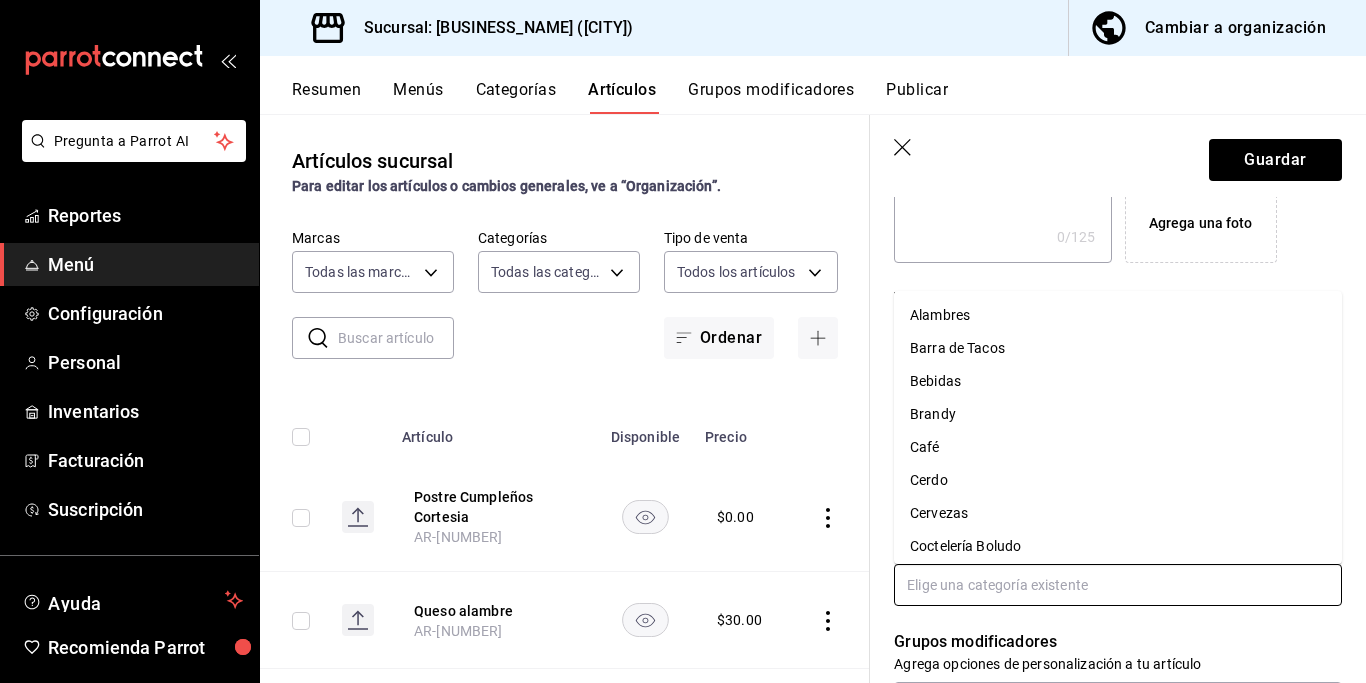 scroll, scrollTop: 407, scrollLeft: 0, axis: vertical 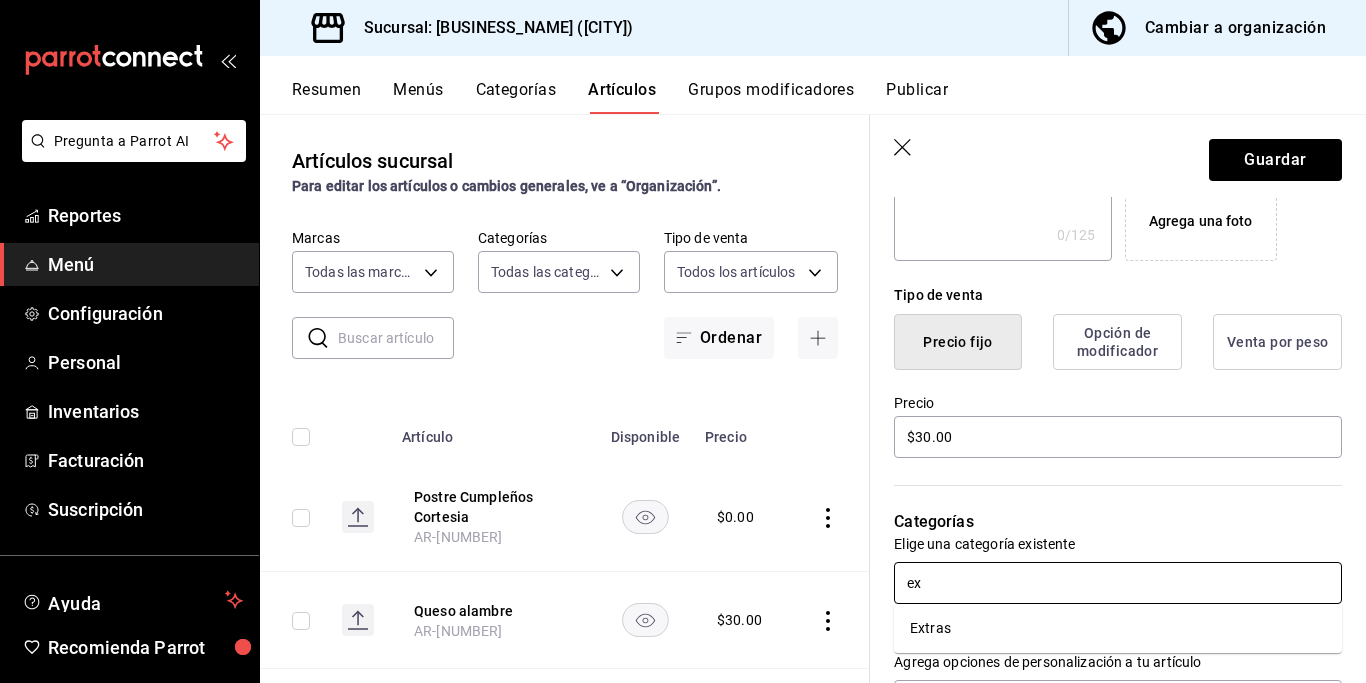 type on "e" 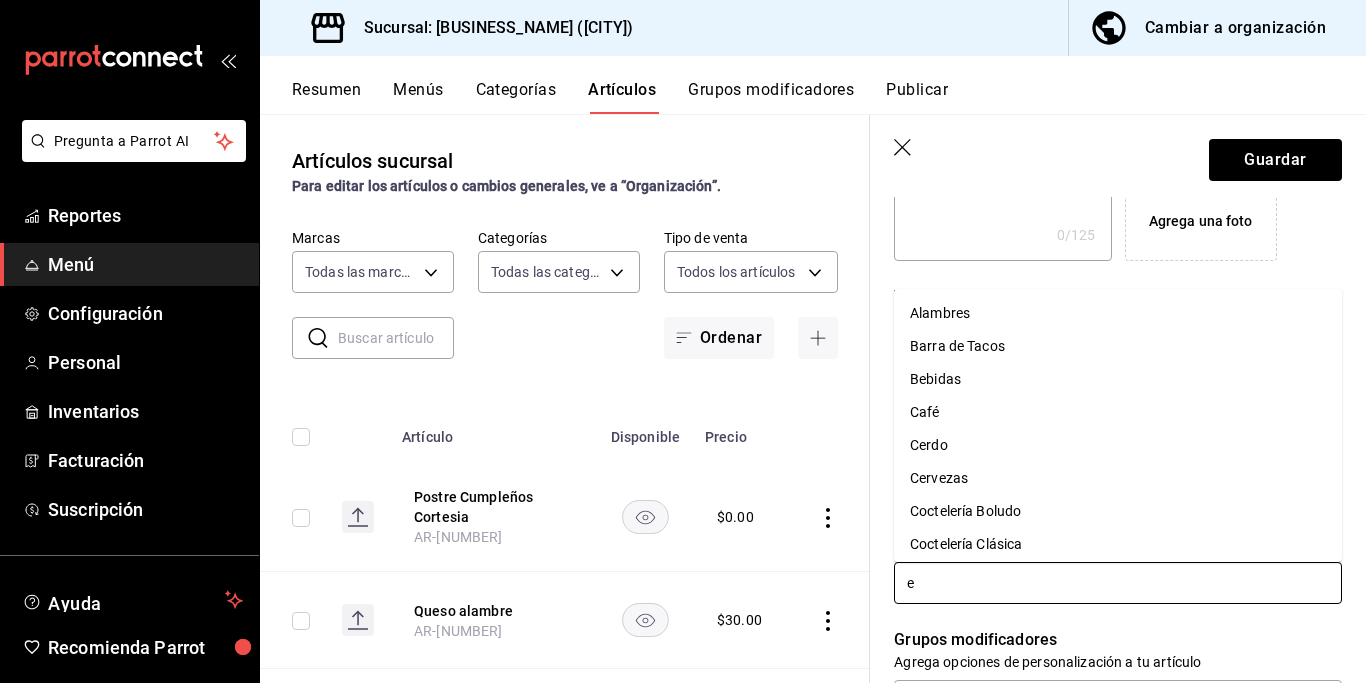 type 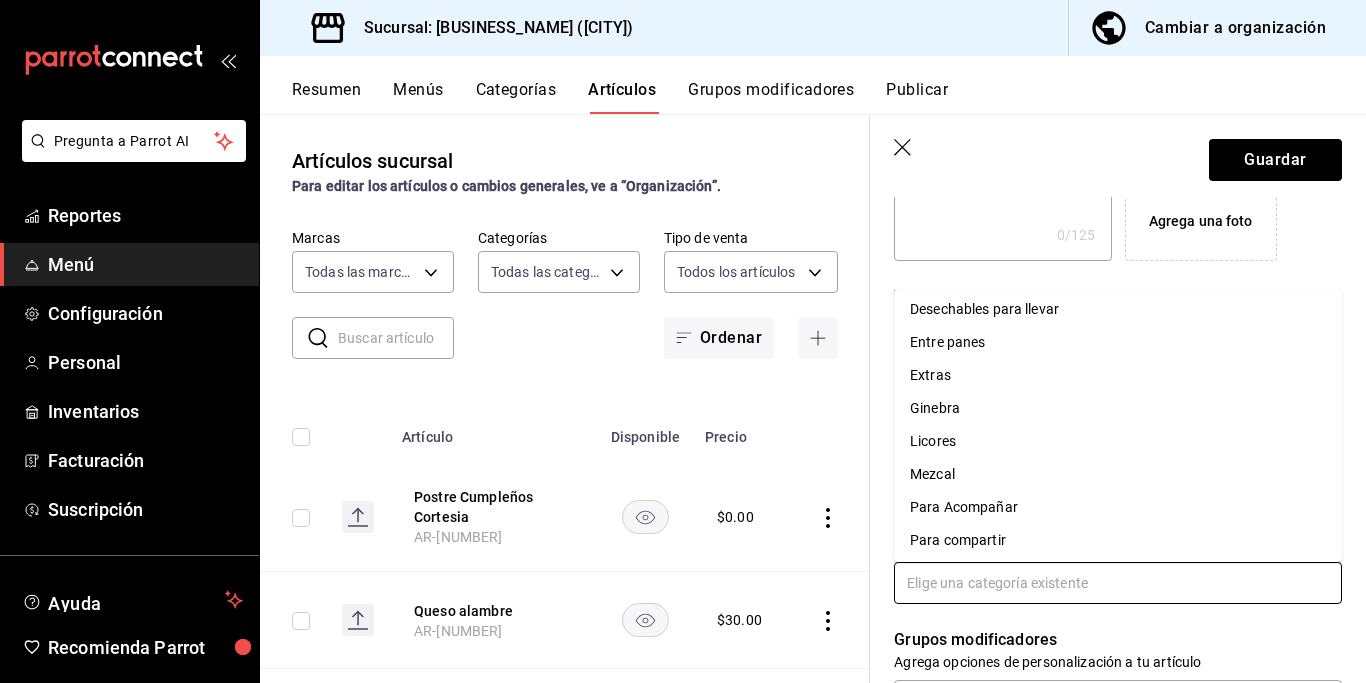 scroll, scrollTop: 601, scrollLeft: 0, axis: vertical 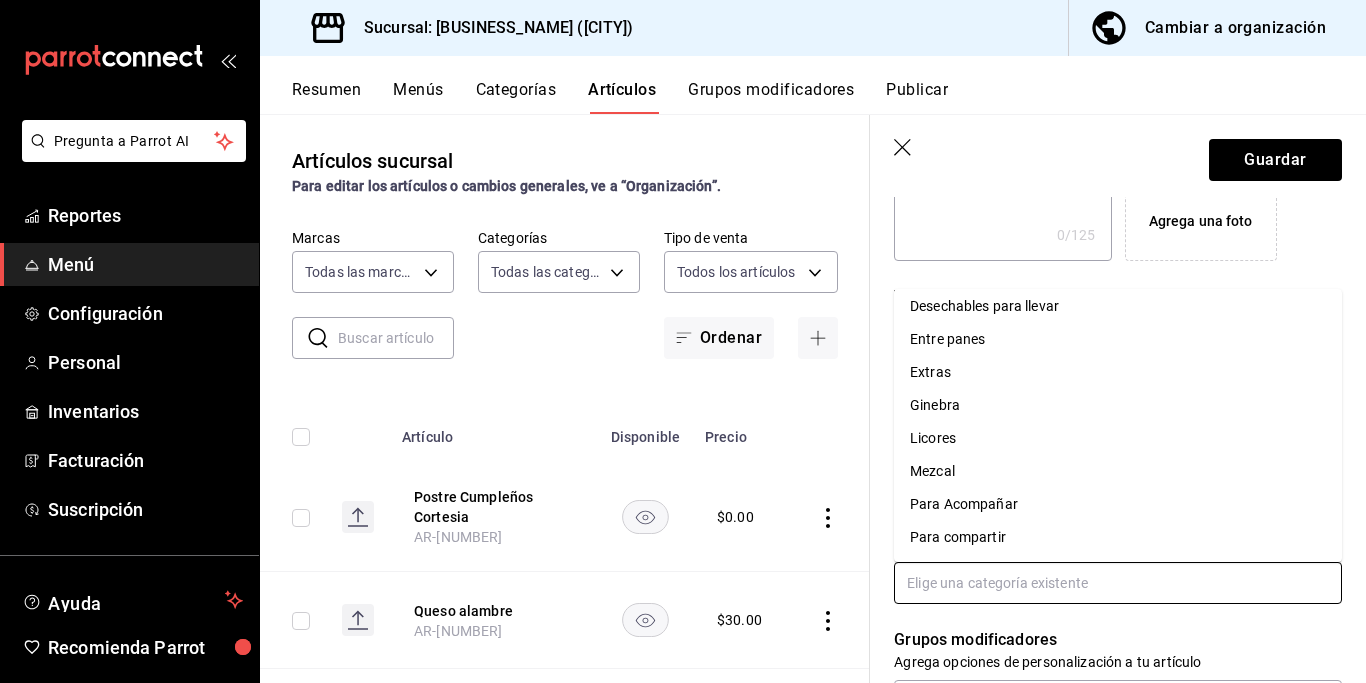 click on "Extras" at bounding box center [1118, 372] 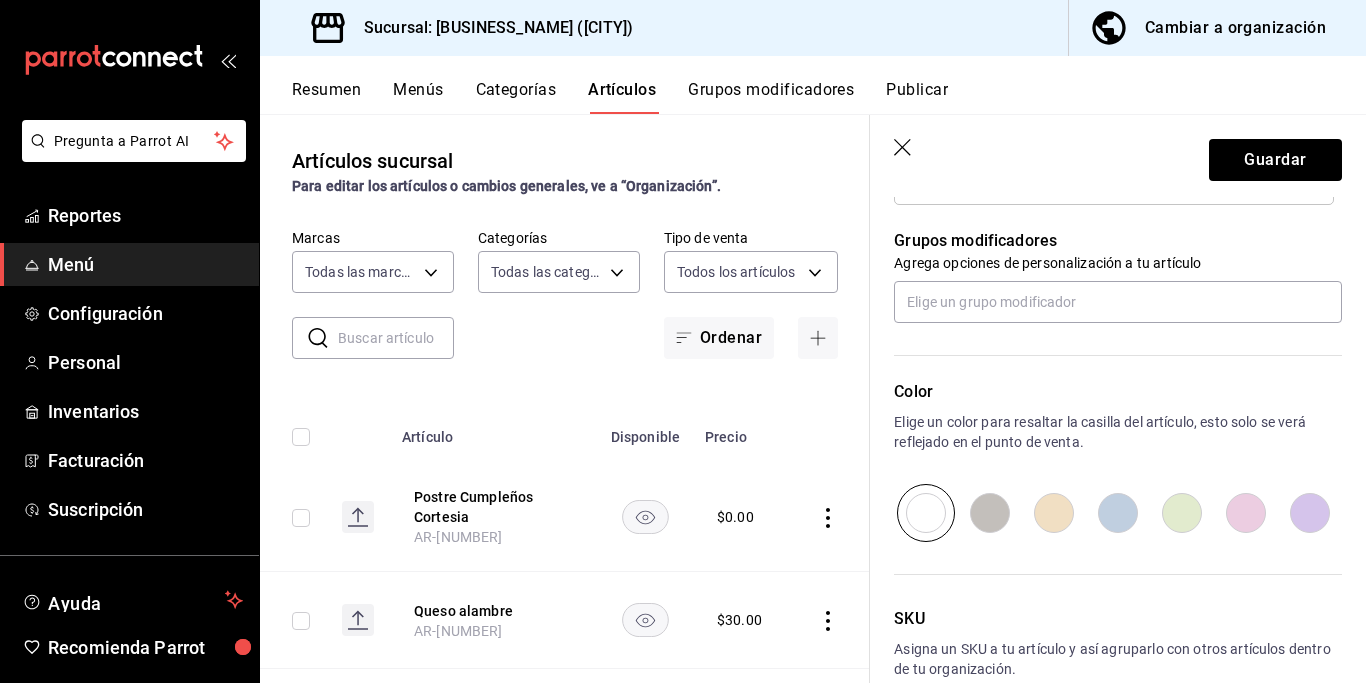 scroll, scrollTop: 982, scrollLeft: 0, axis: vertical 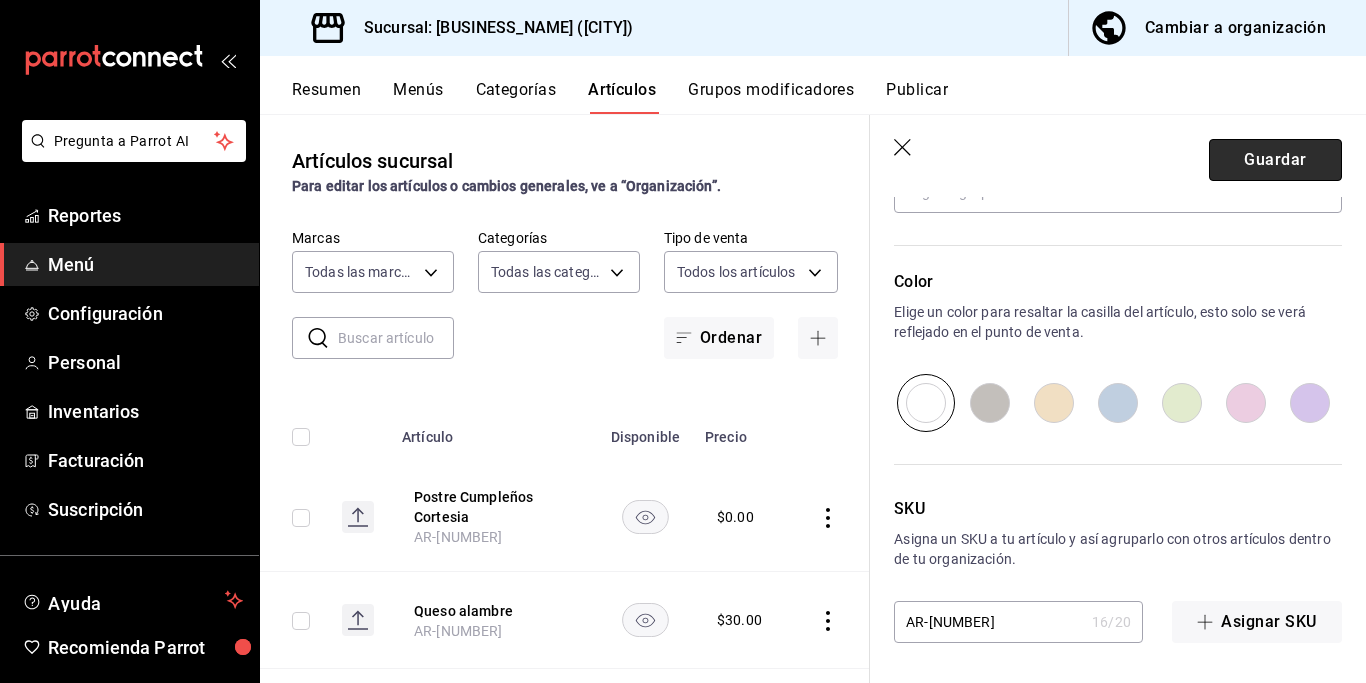 click on "Guardar" at bounding box center (1275, 160) 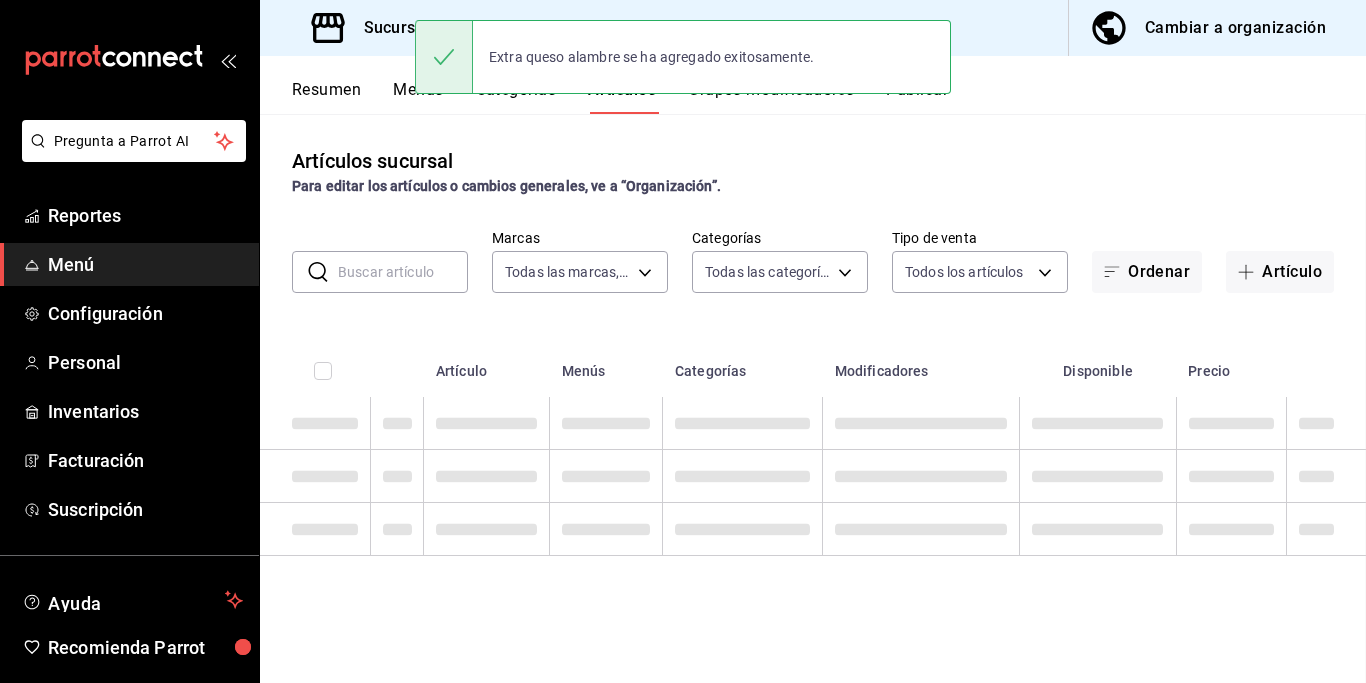 scroll, scrollTop: 0, scrollLeft: 0, axis: both 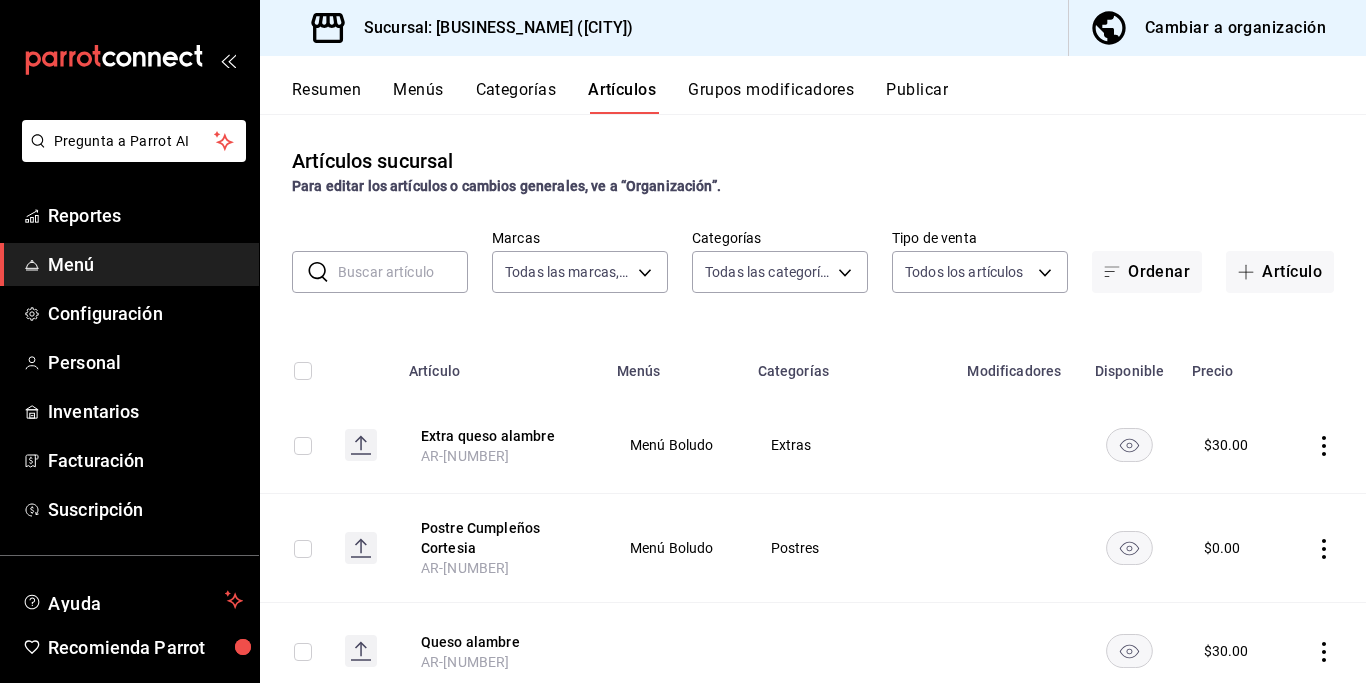 click 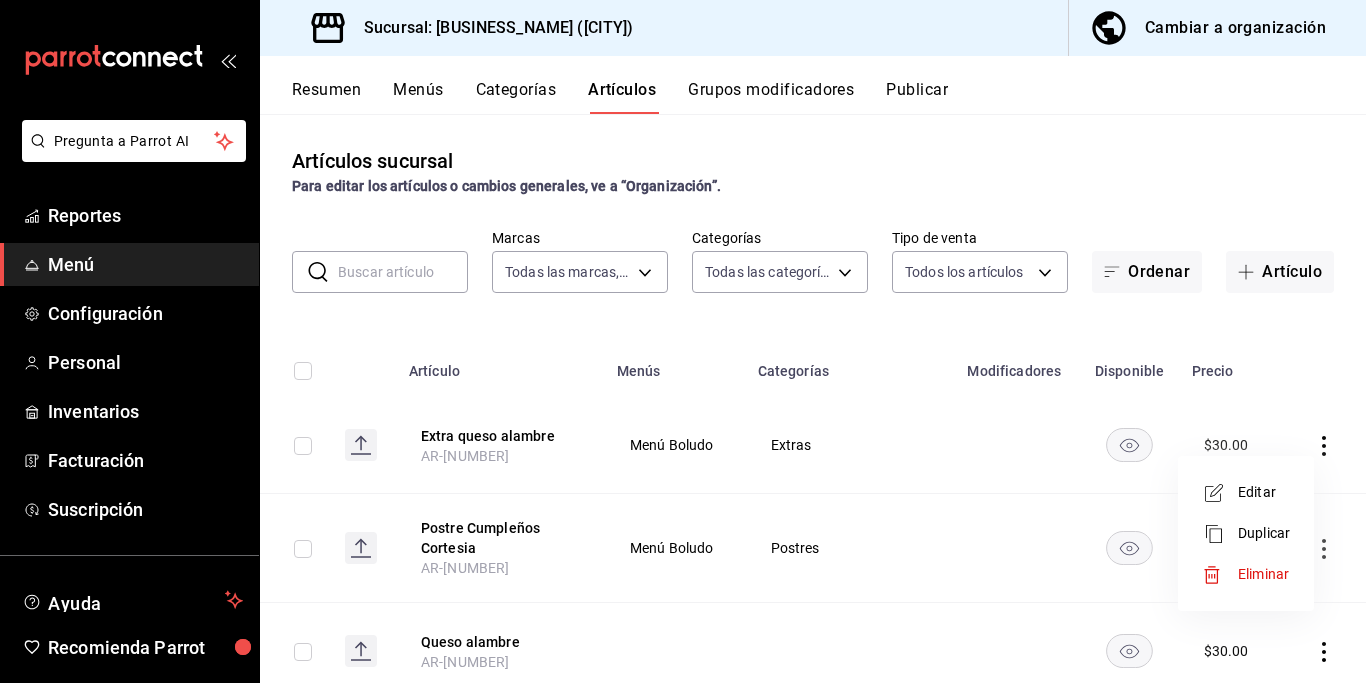 click on "Editar" at bounding box center (1264, 492) 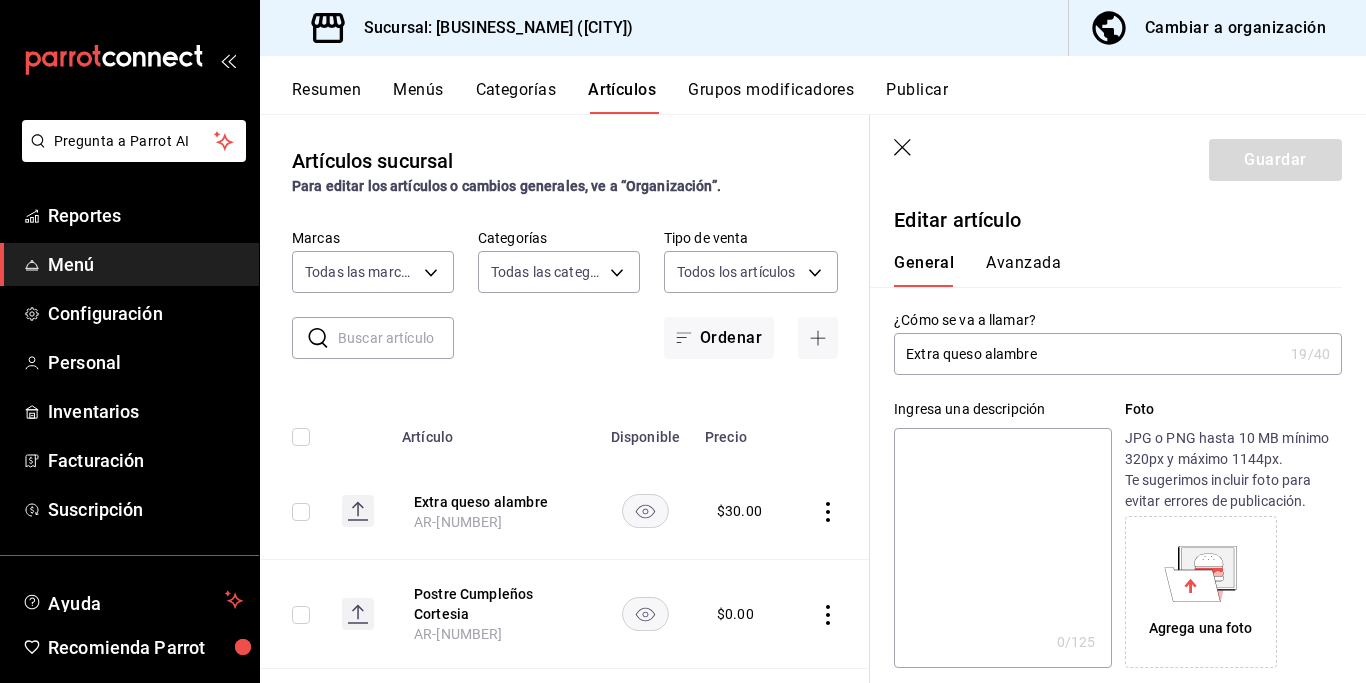 type on "$30.00" 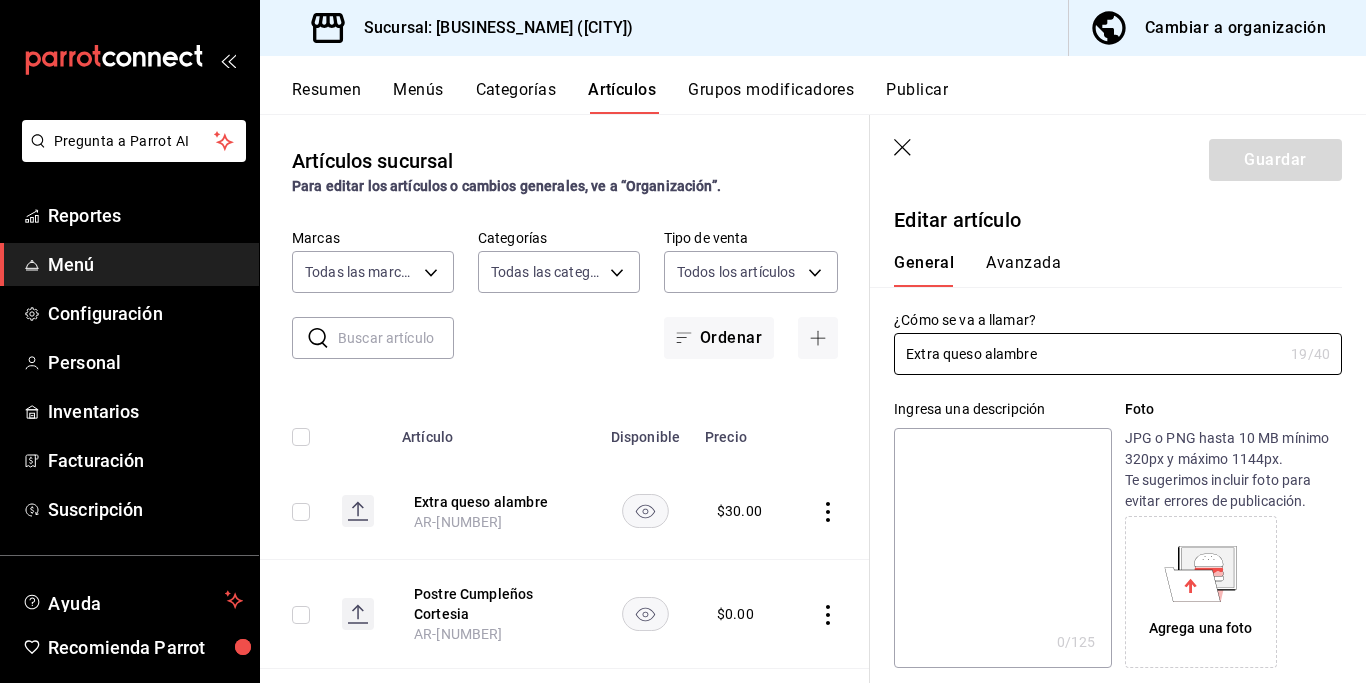 drag, startPoint x: 948, startPoint y: 355, endPoint x: 868, endPoint y: 355, distance: 80 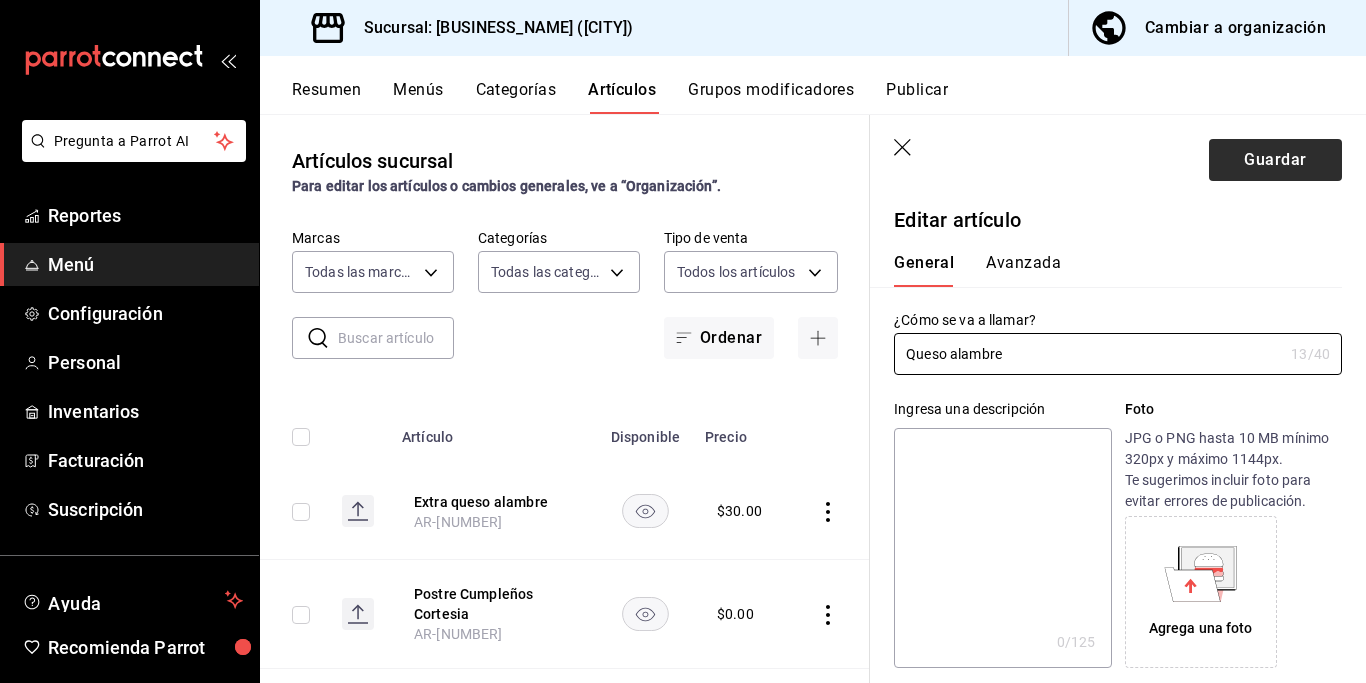 type on "Queso alambre" 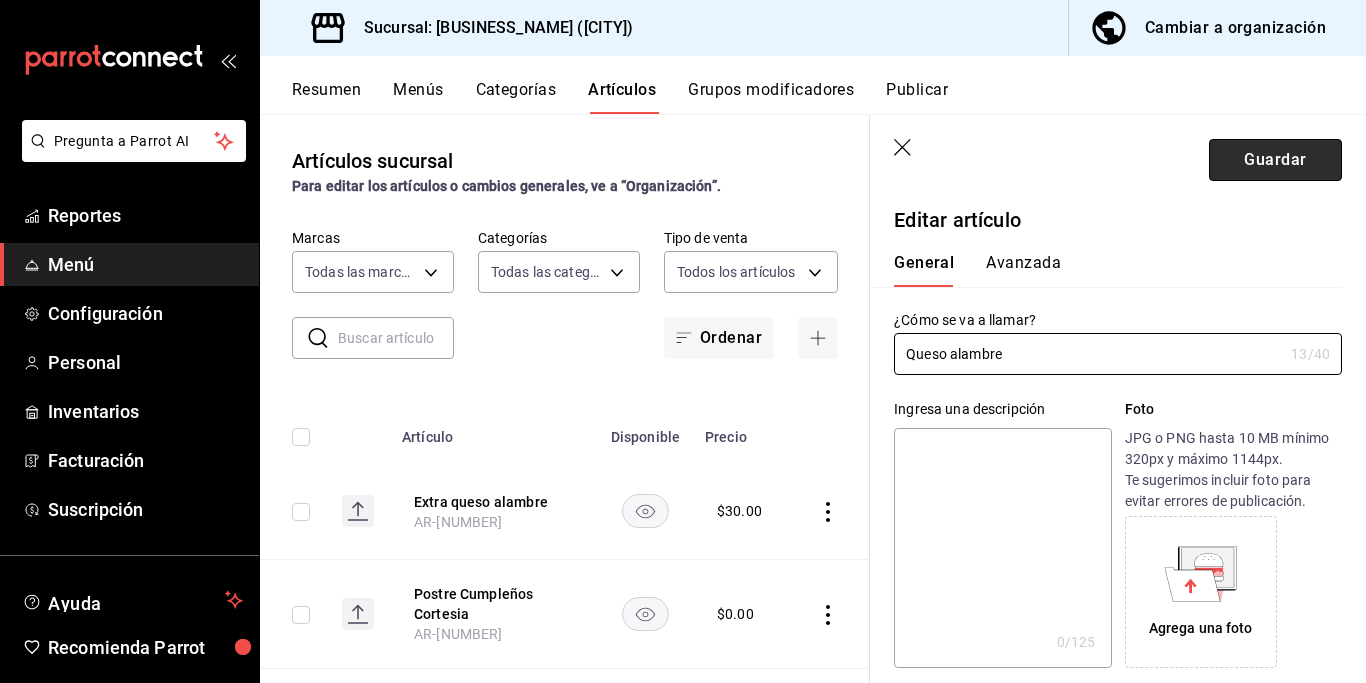 click on "Guardar" at bounding box center [1275, 160] 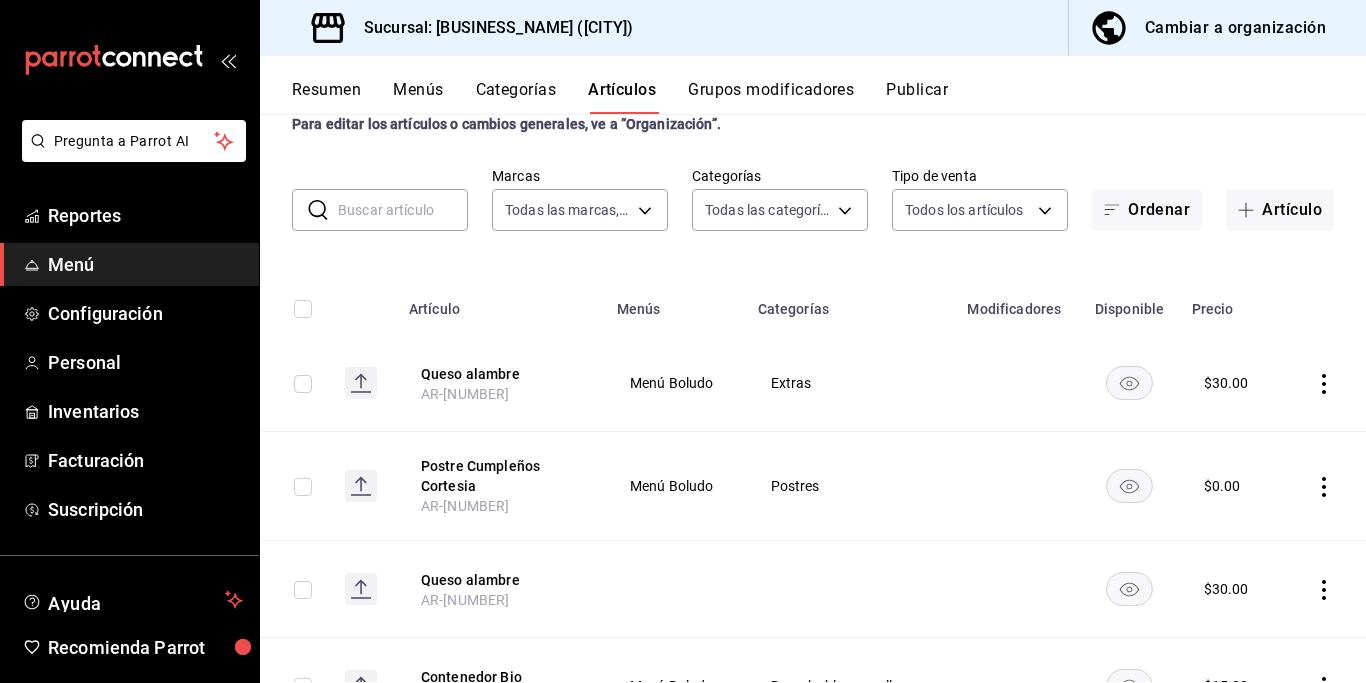 scroll, scrollTop: 0, scrollLeft: 0, axis: both 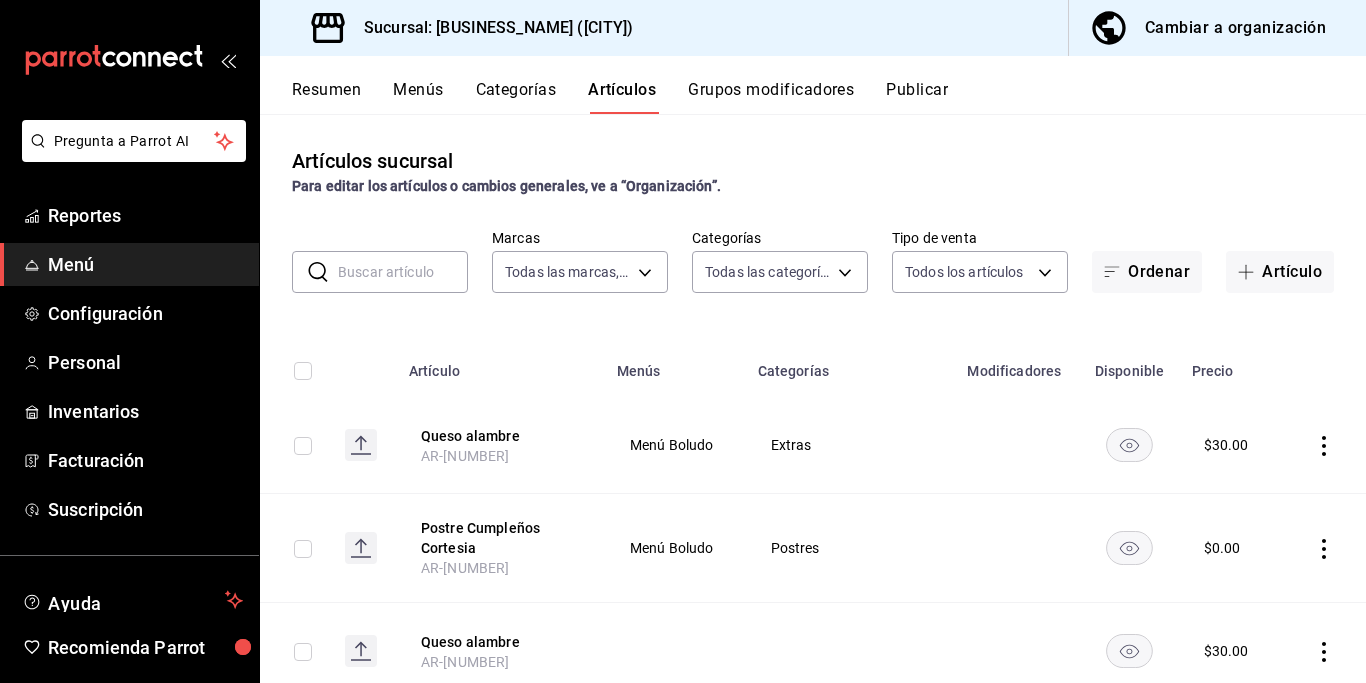 click on "Resumen Menús Categorías Artículos Grupos modificadores Publicar" at bounding box center (813, 85) 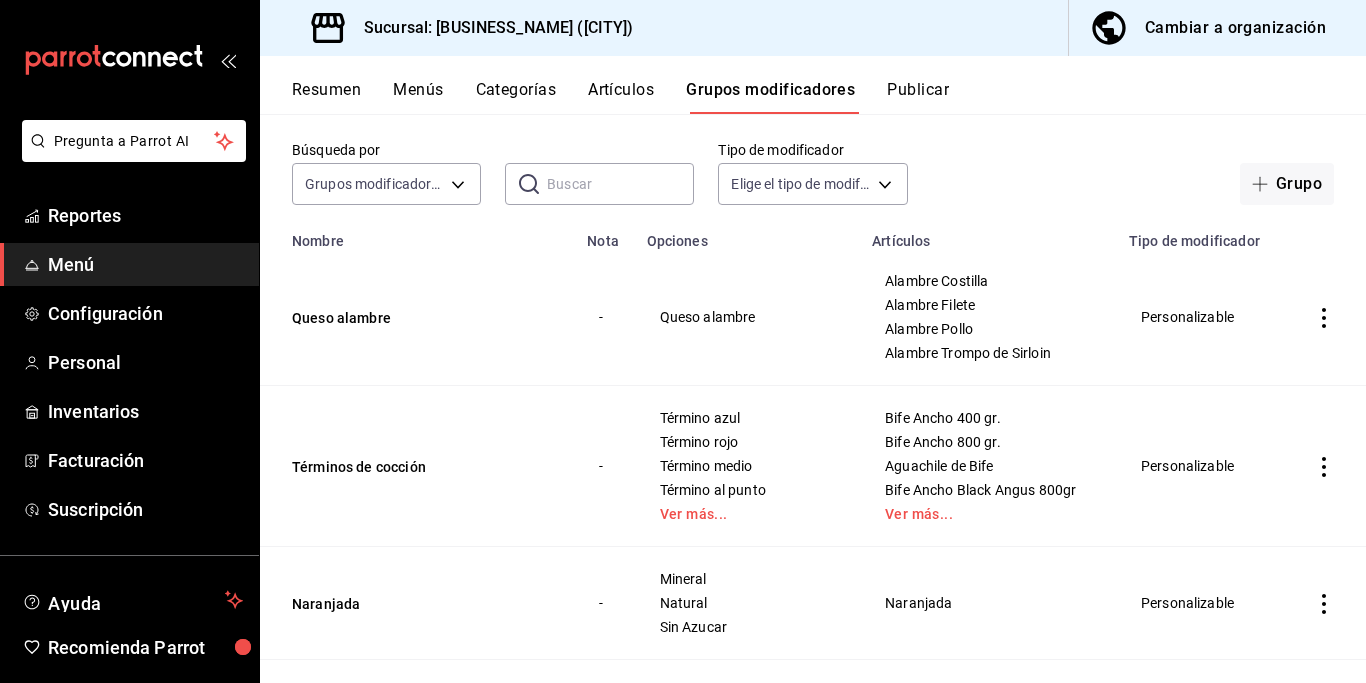 scroll, scrollTop: 90, scrollLeft: 0, axis: vertical 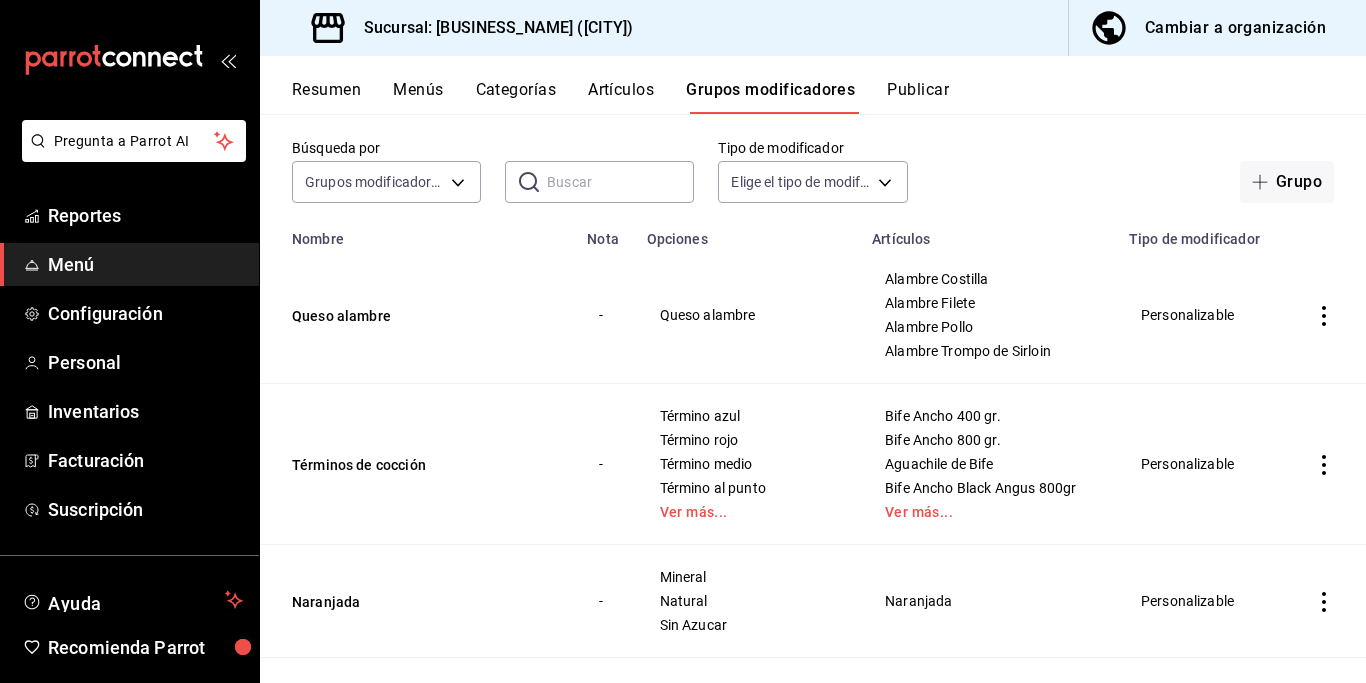 click 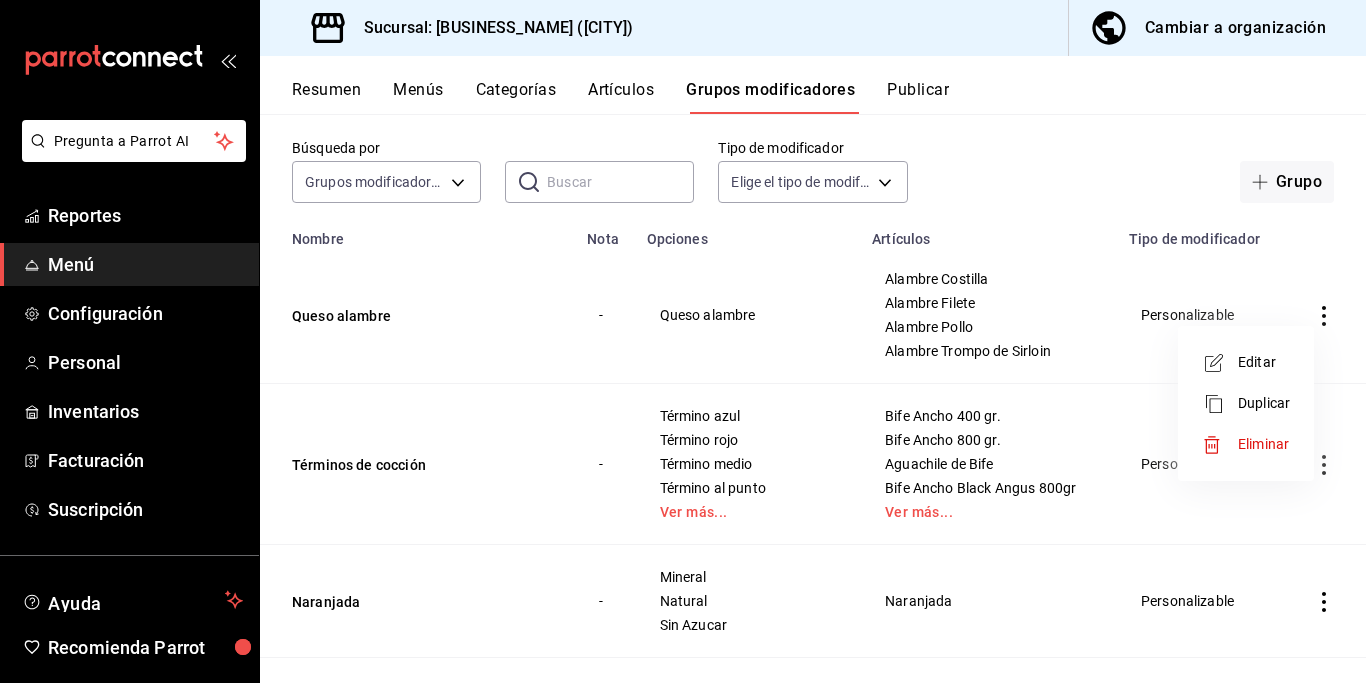 click on "Editar" at bounding box center (1264, 362) 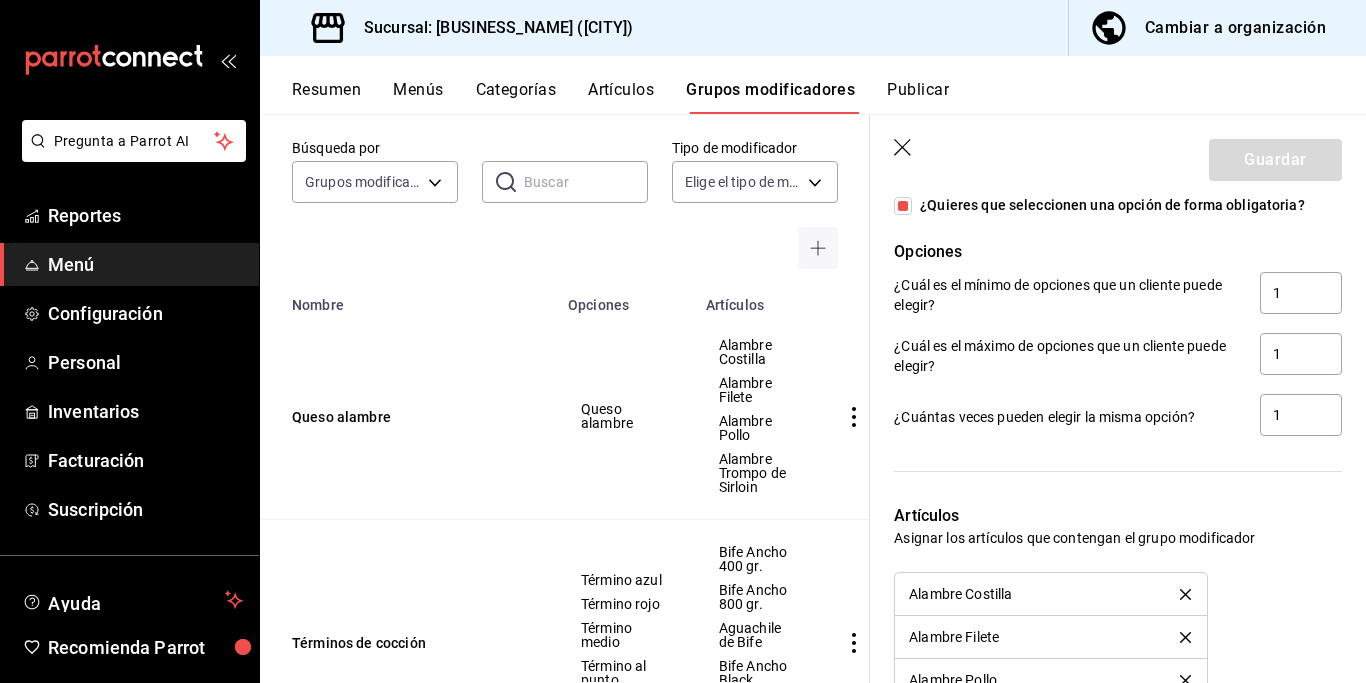 scroll, scrollTop: 961, scrollLeft: 0, axis: vertical 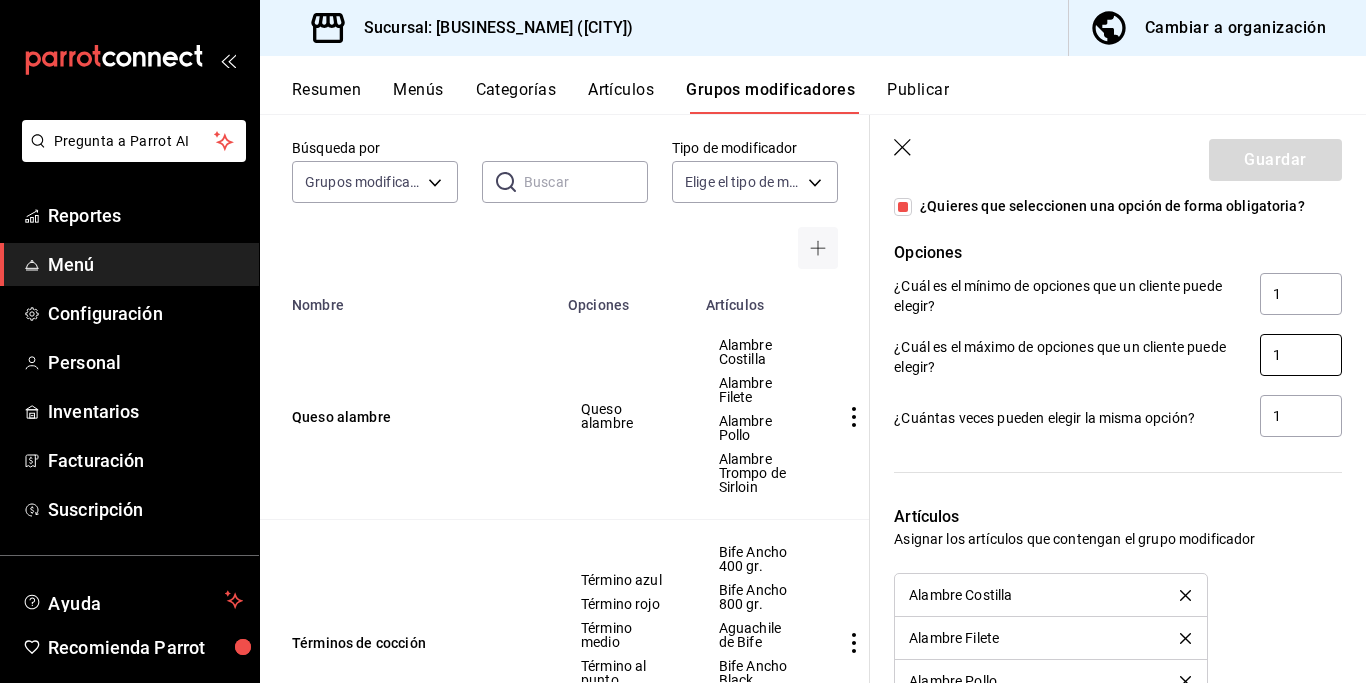 click on "1" at bounding box center [1301, 355] 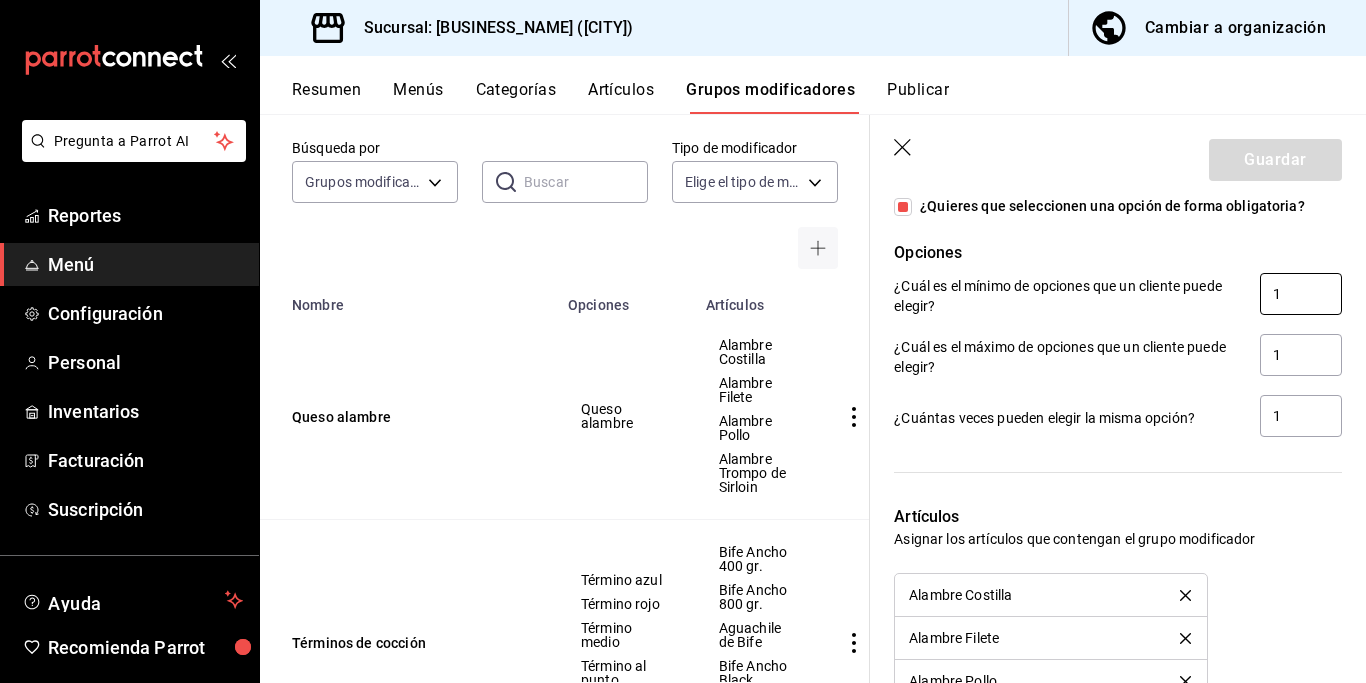 click on "1" at bounding box center [1301, 294] 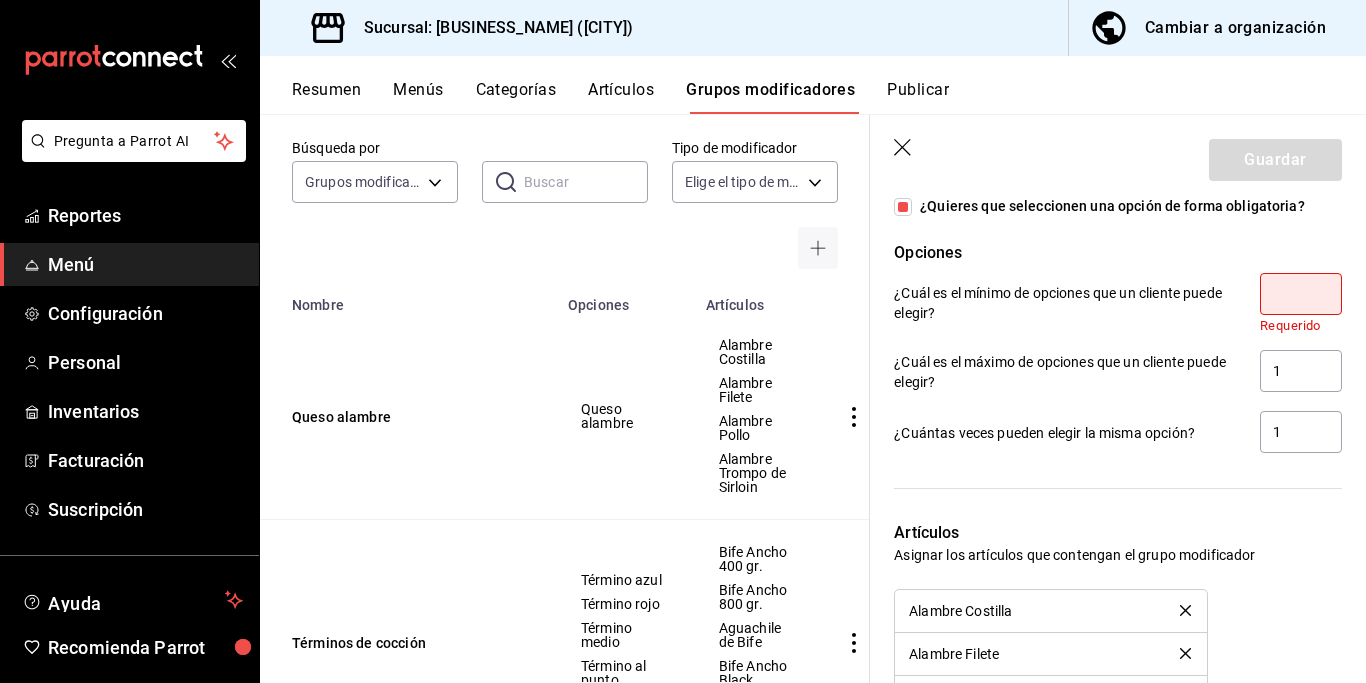 type on "0" 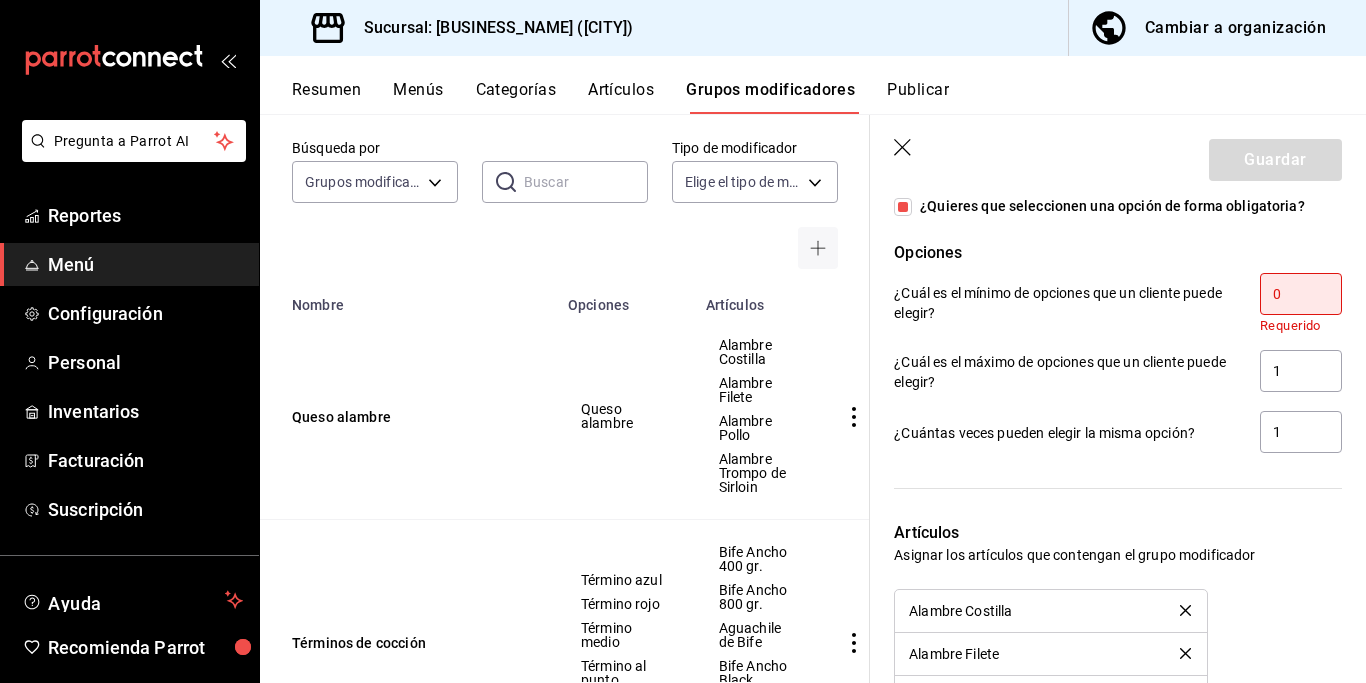 checkbox on "false" 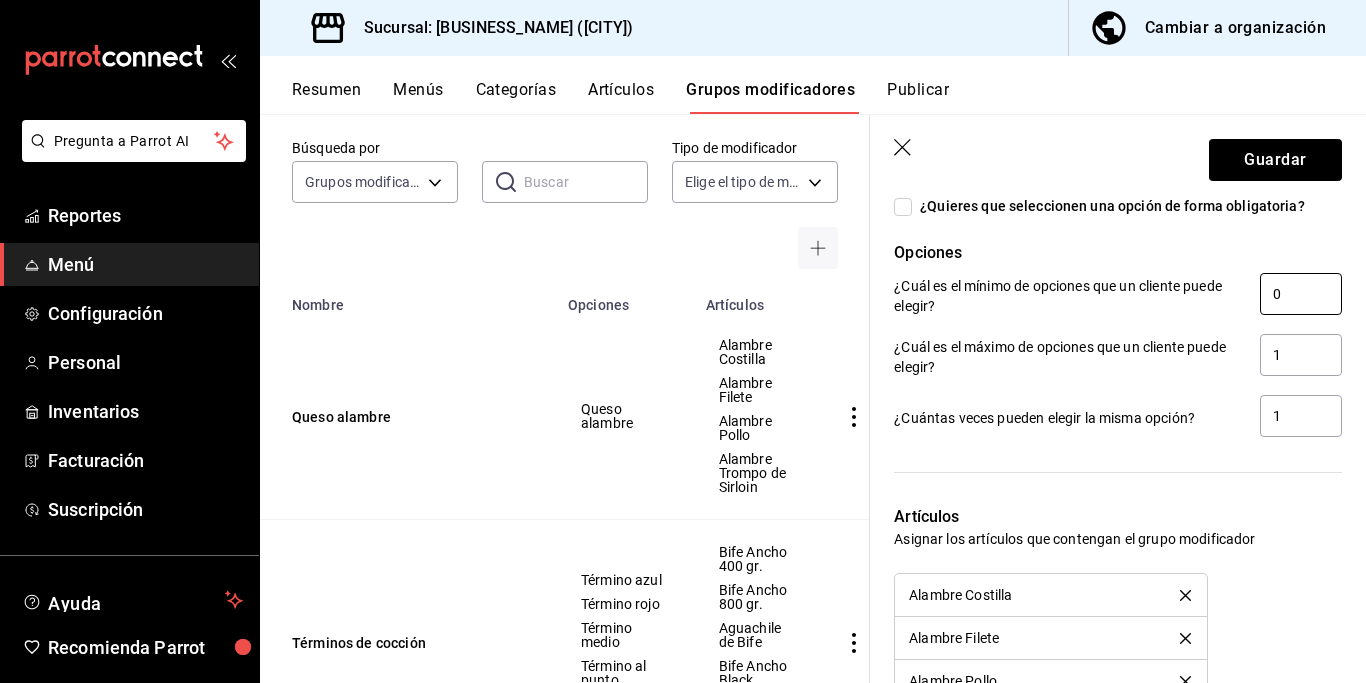 type on "0" 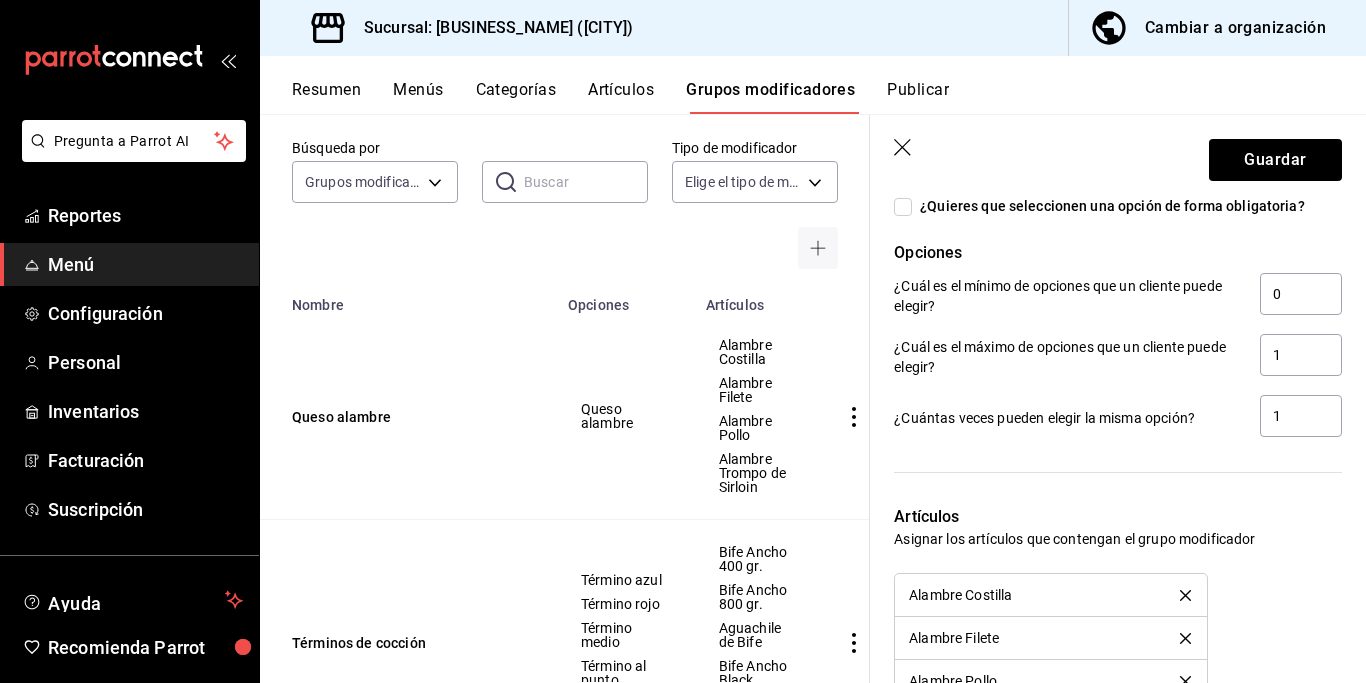 click on "Asignar los artículos que contengan el grupo modificador Alambre Costilla Alambre Filete Alambre Pollo Alambre Trompo de Sirloin Asignar artículo" at bounding box center (1106, 646) 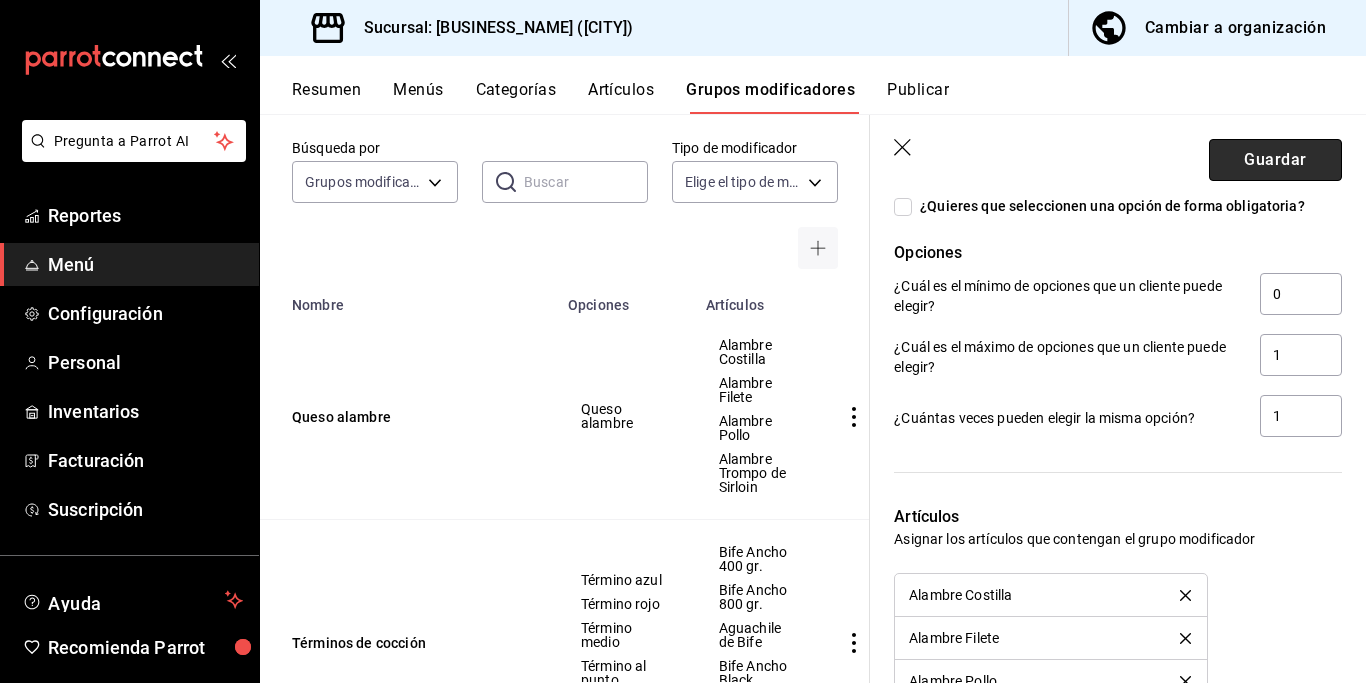 click on "Guardar" at bounding box center (1275, 160) 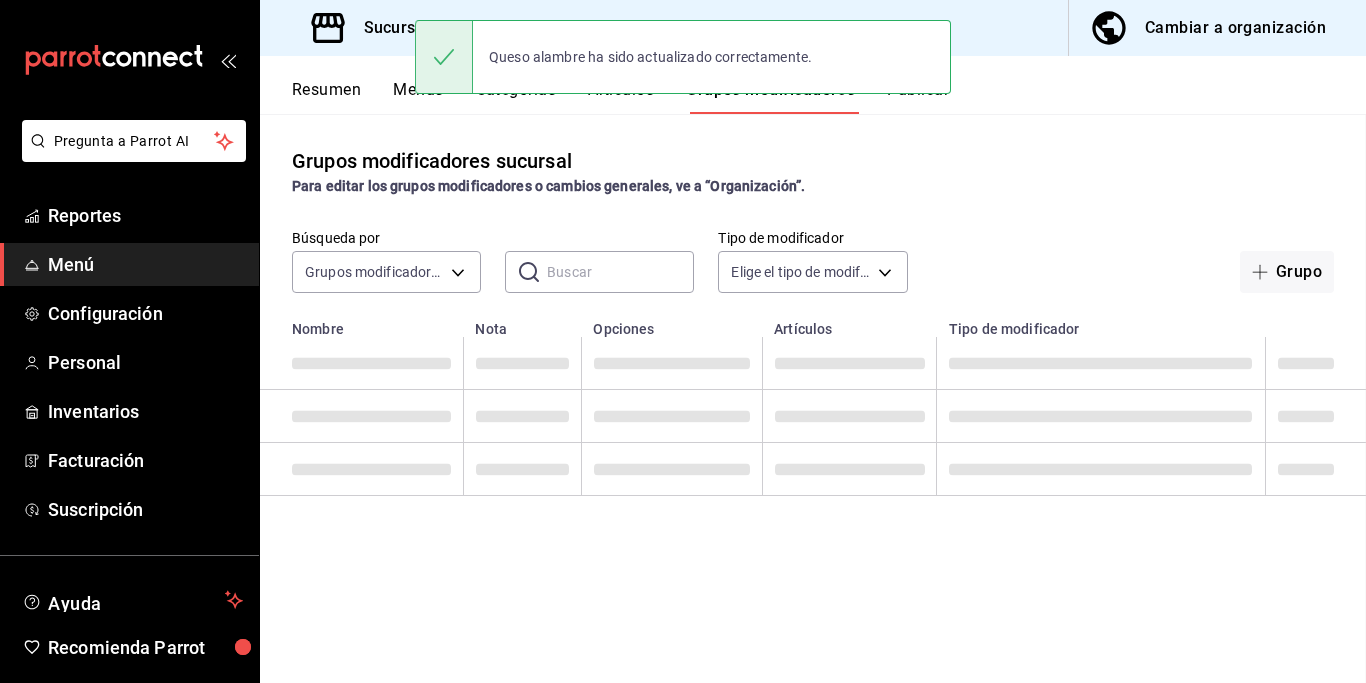 scroll, scrollTop: 0, scrollLeft: 0, axis: both 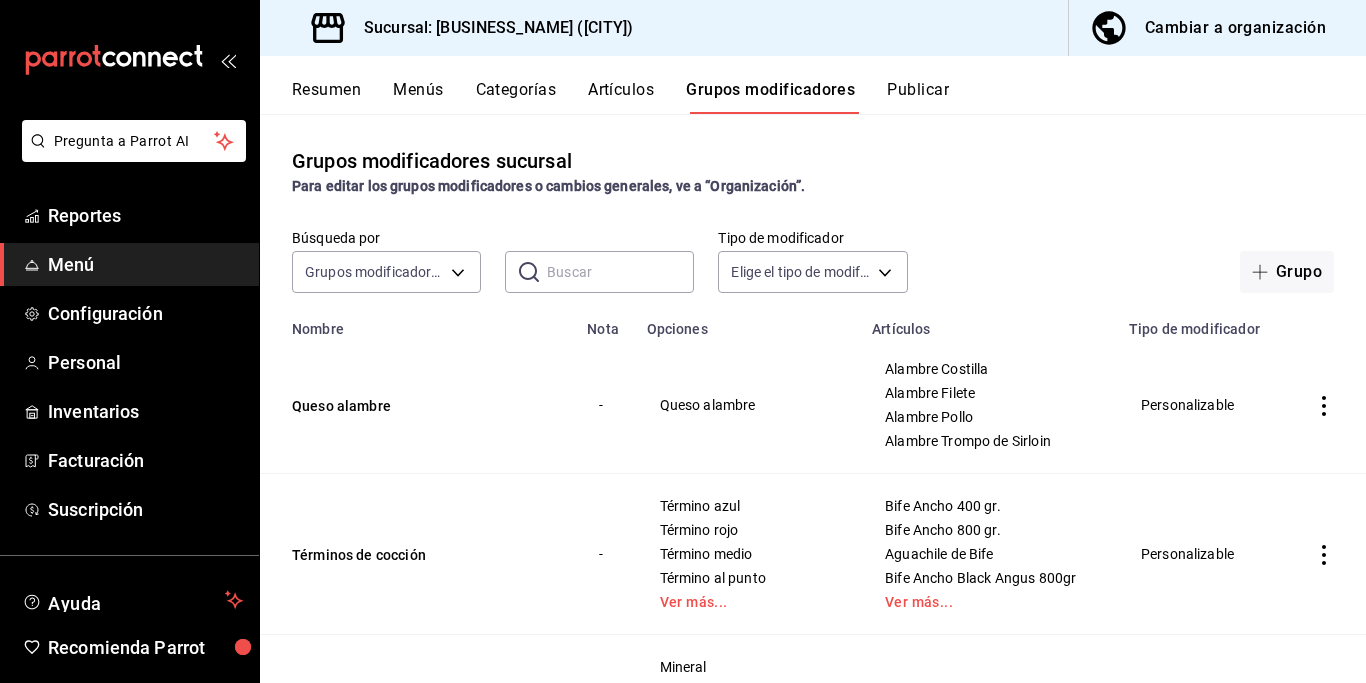 click on "Resumen" at bounding box center [326, 97] 